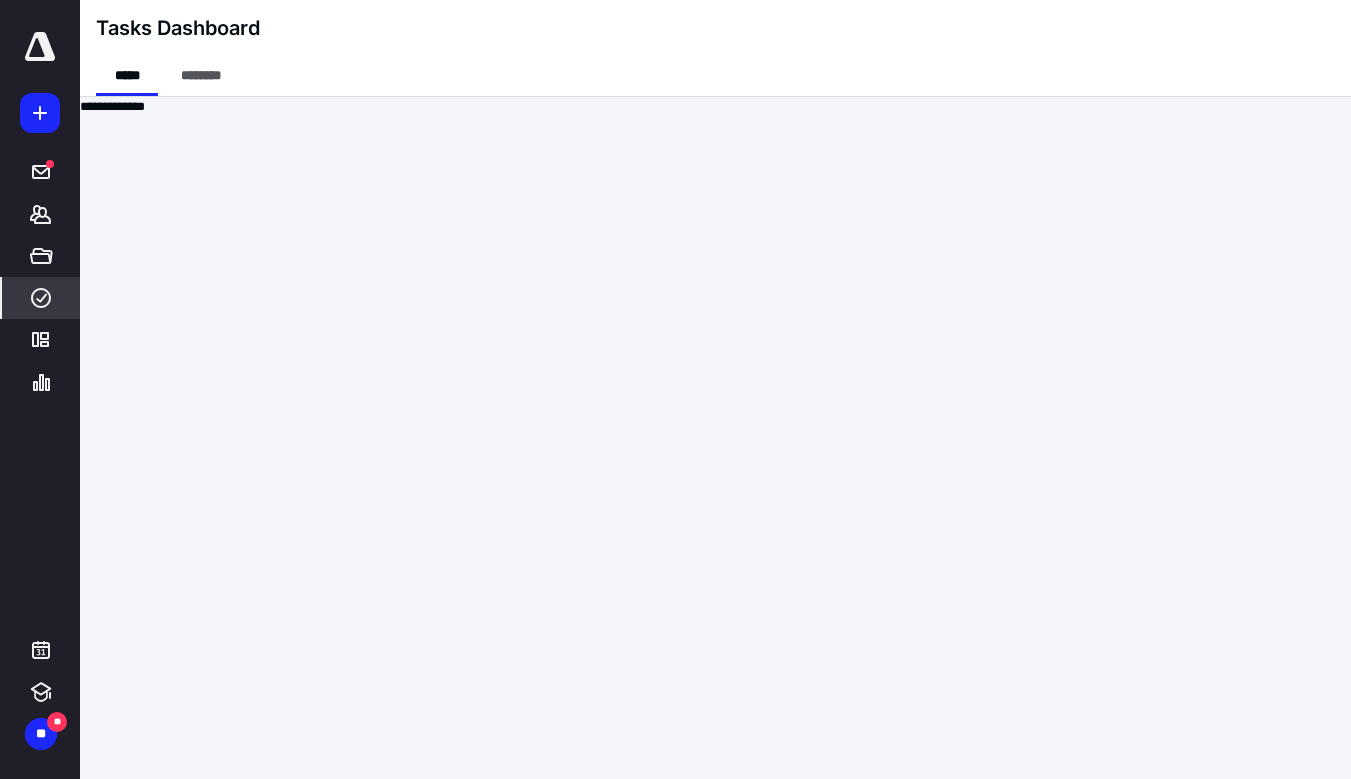 scroll, scrollTop: 0, scrollLeft: 0, axis: both 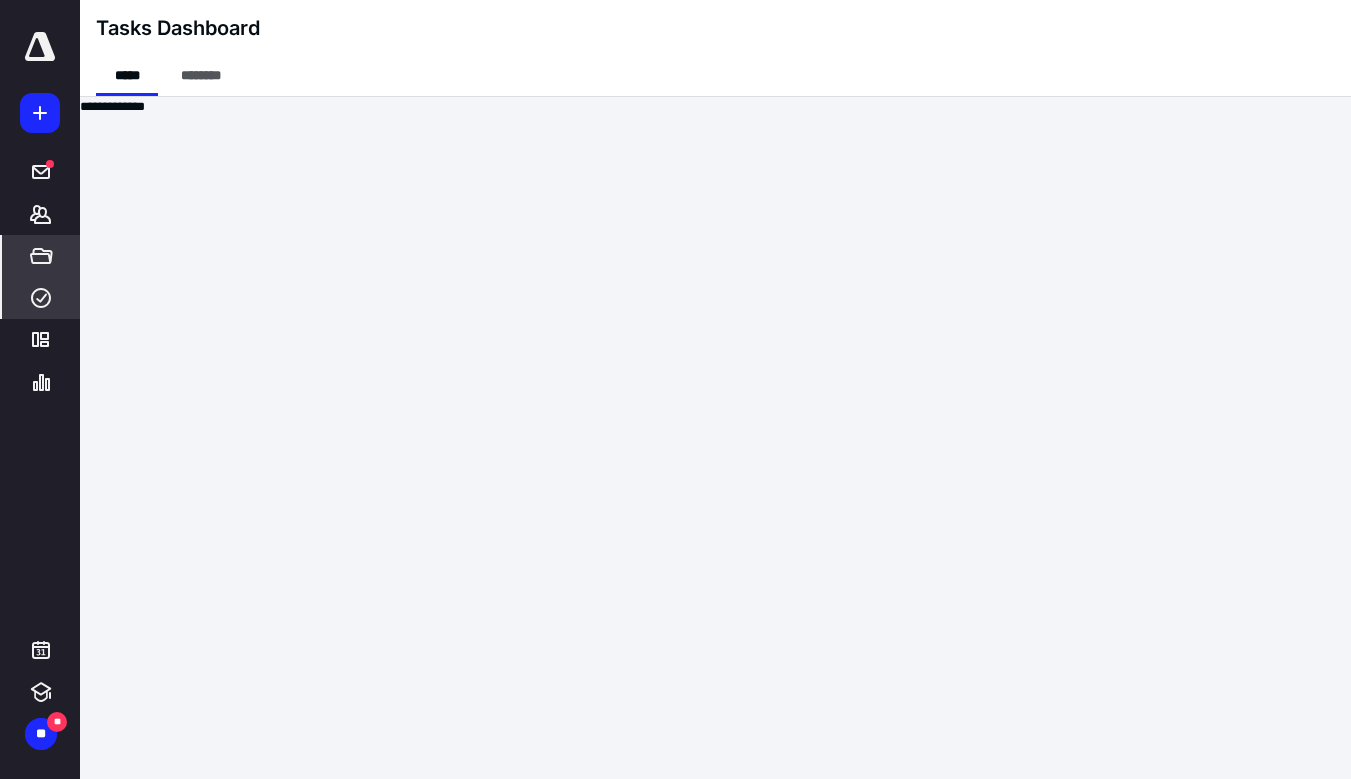 click on "*****" at bounding box center [41, 256] 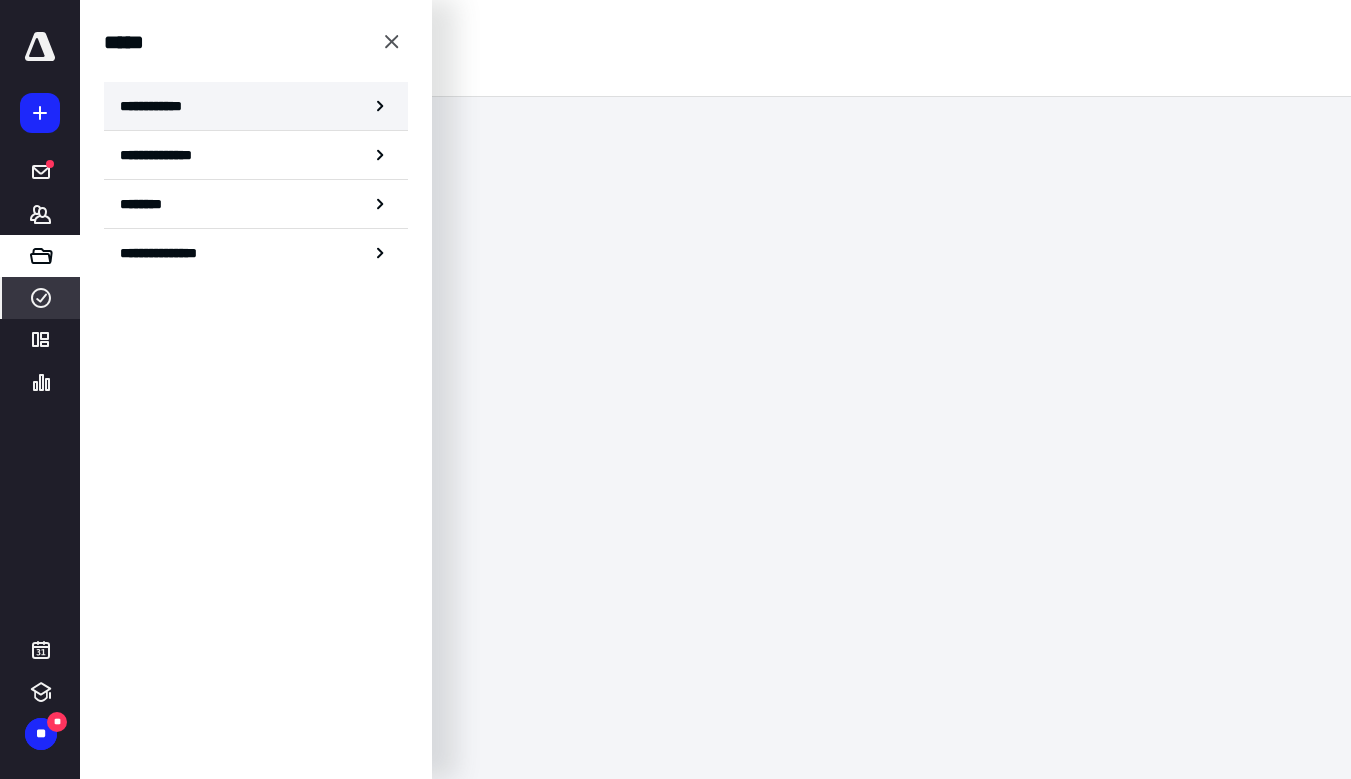 click on "**********" at bounding box center [157, 106] 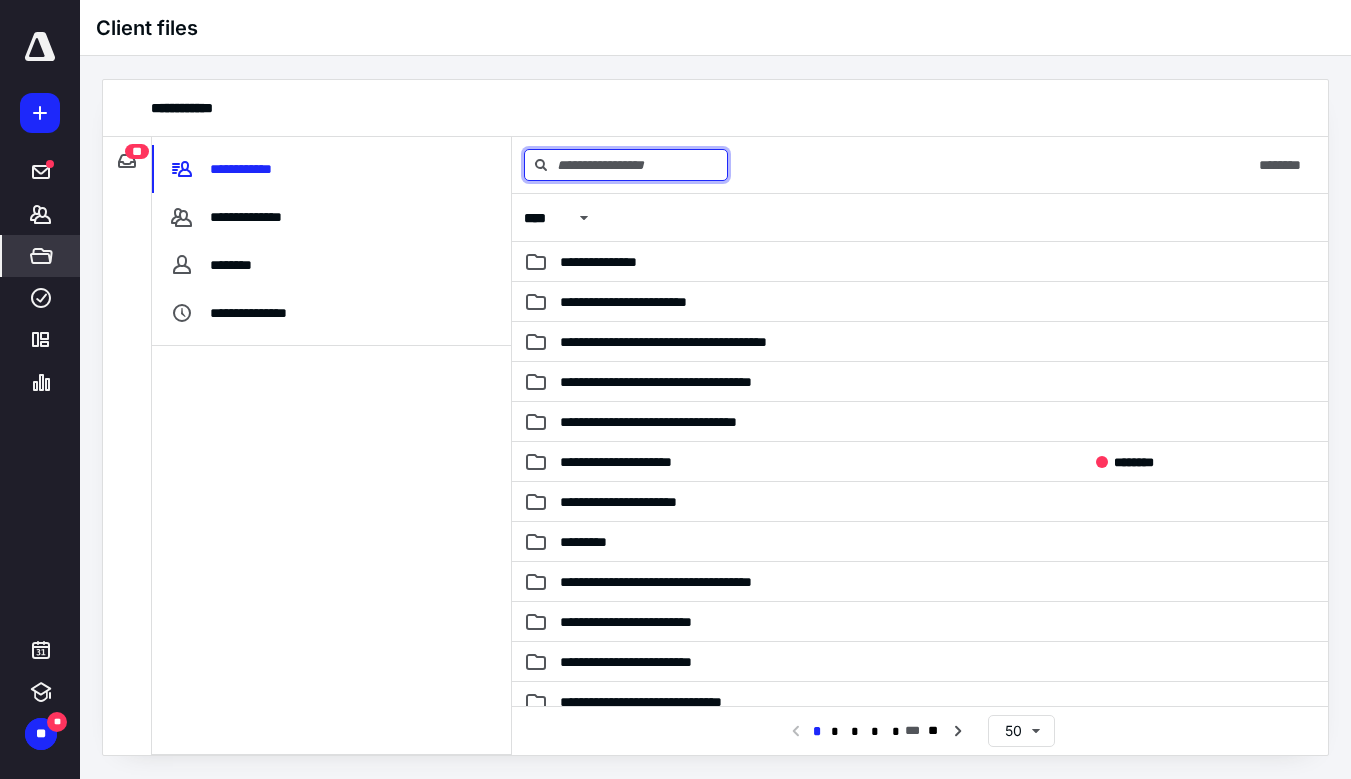 click at bounding box center [626, 165] 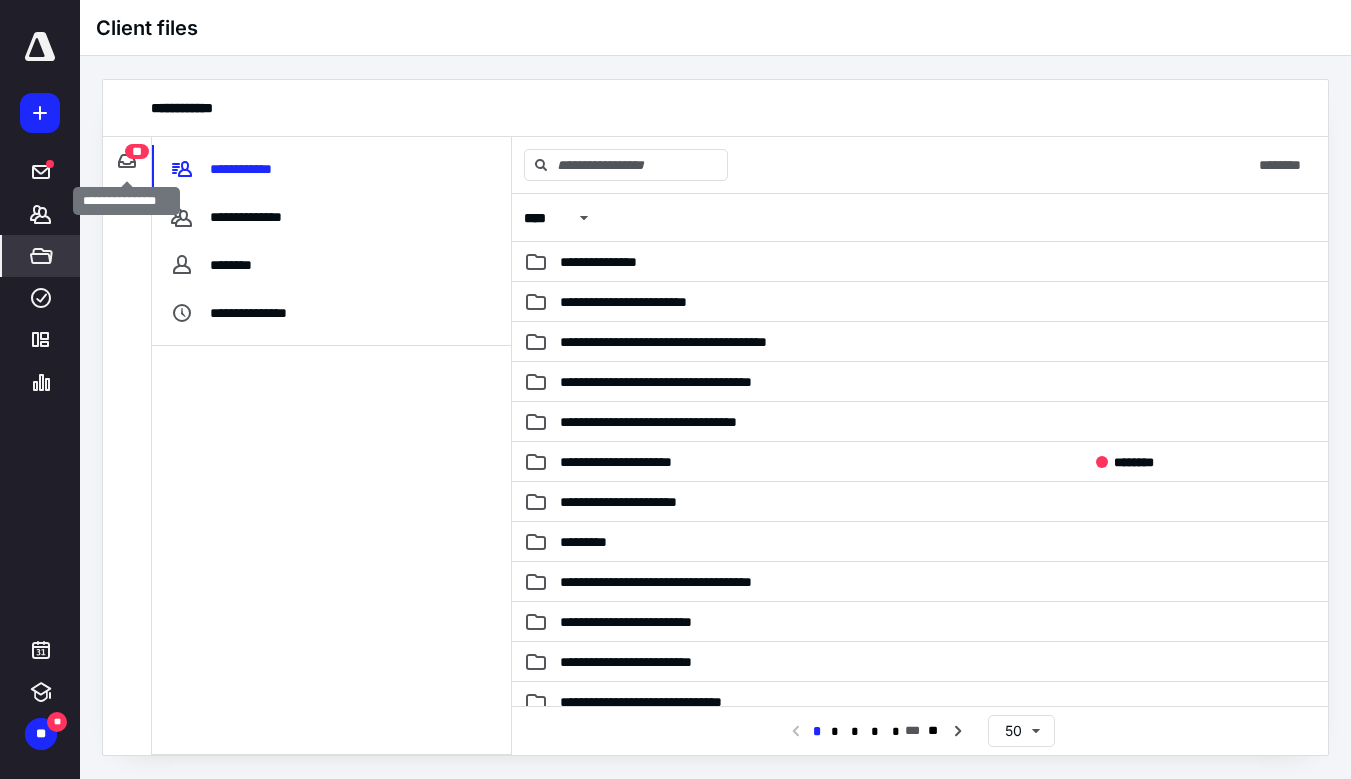 click on "**" at bounding box center (137, 151) 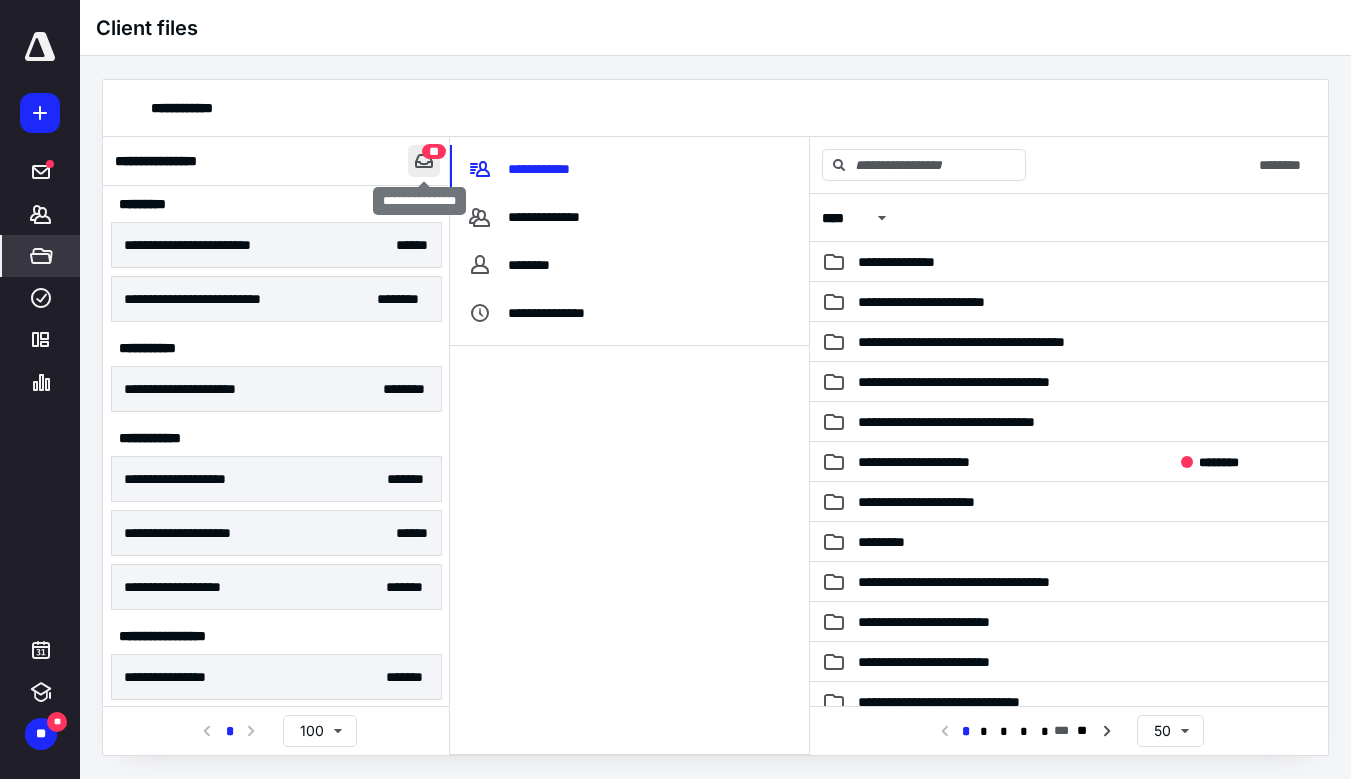 click at bounding box center (424, 161) 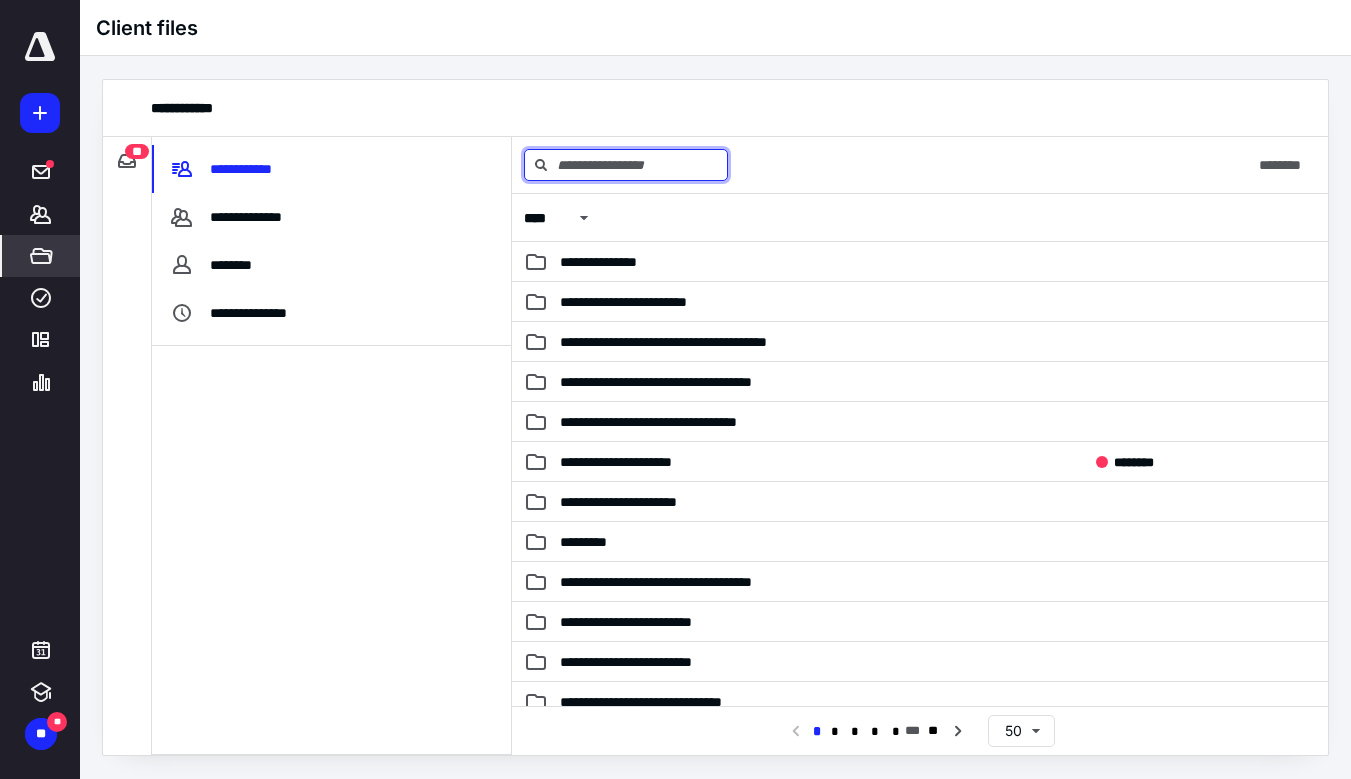 click at bounding box center (626, 165) 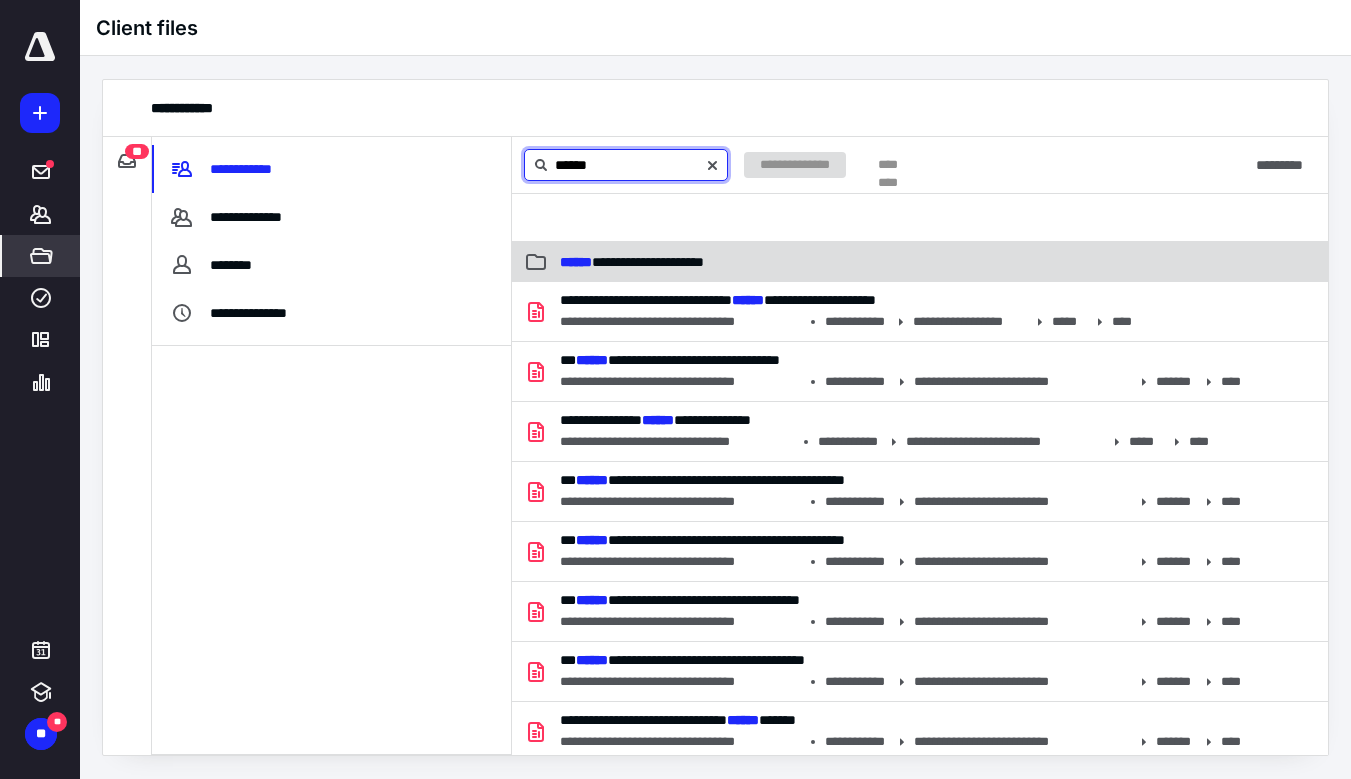 type on "******" 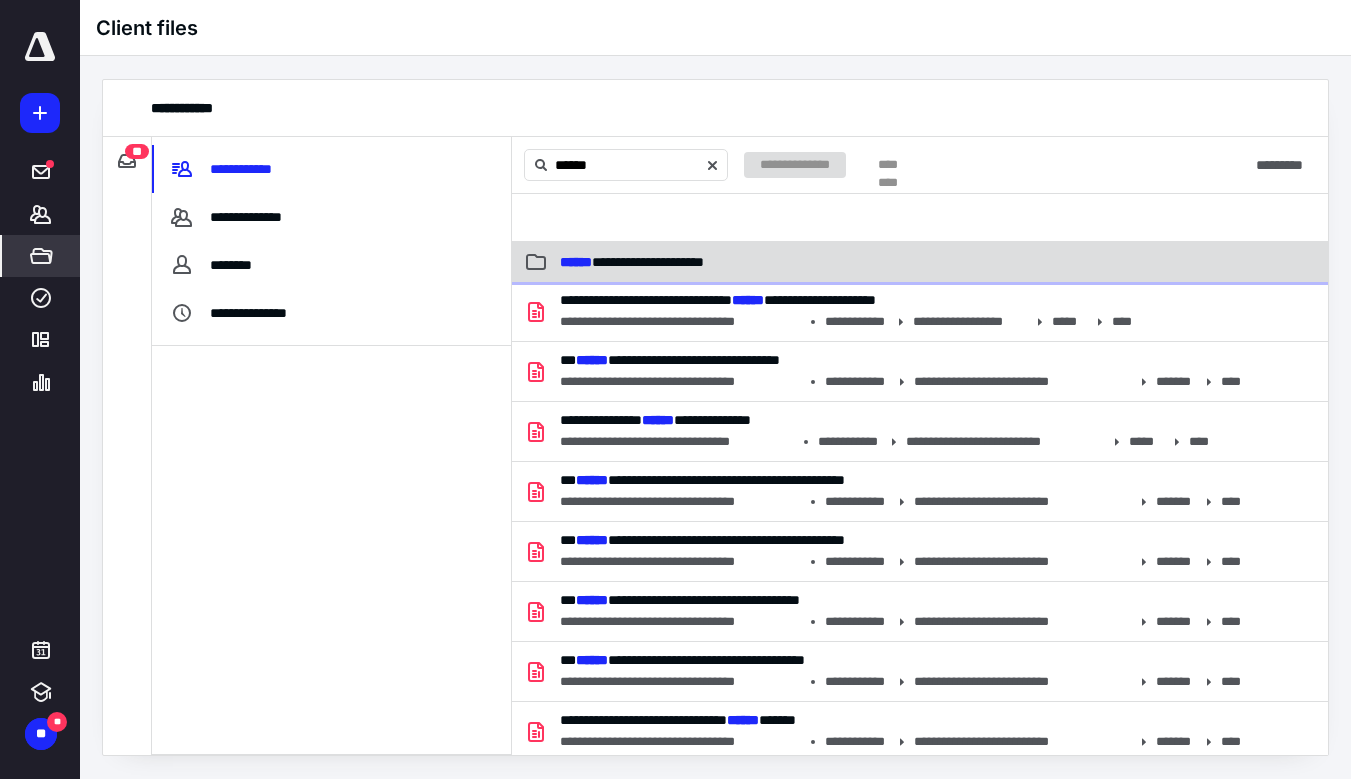 click on "**********" at bounding box center (632, 262) 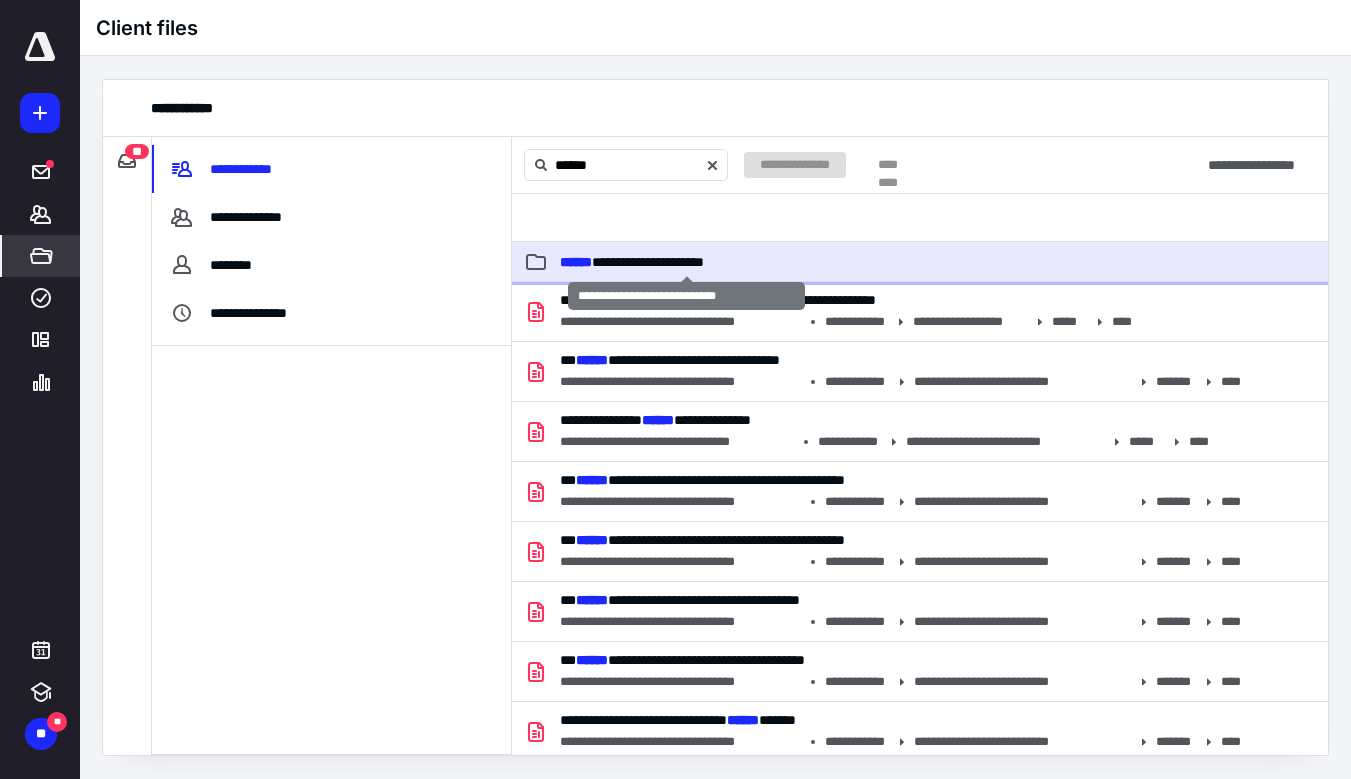 click on "**********" at bounding box center [632, 262] 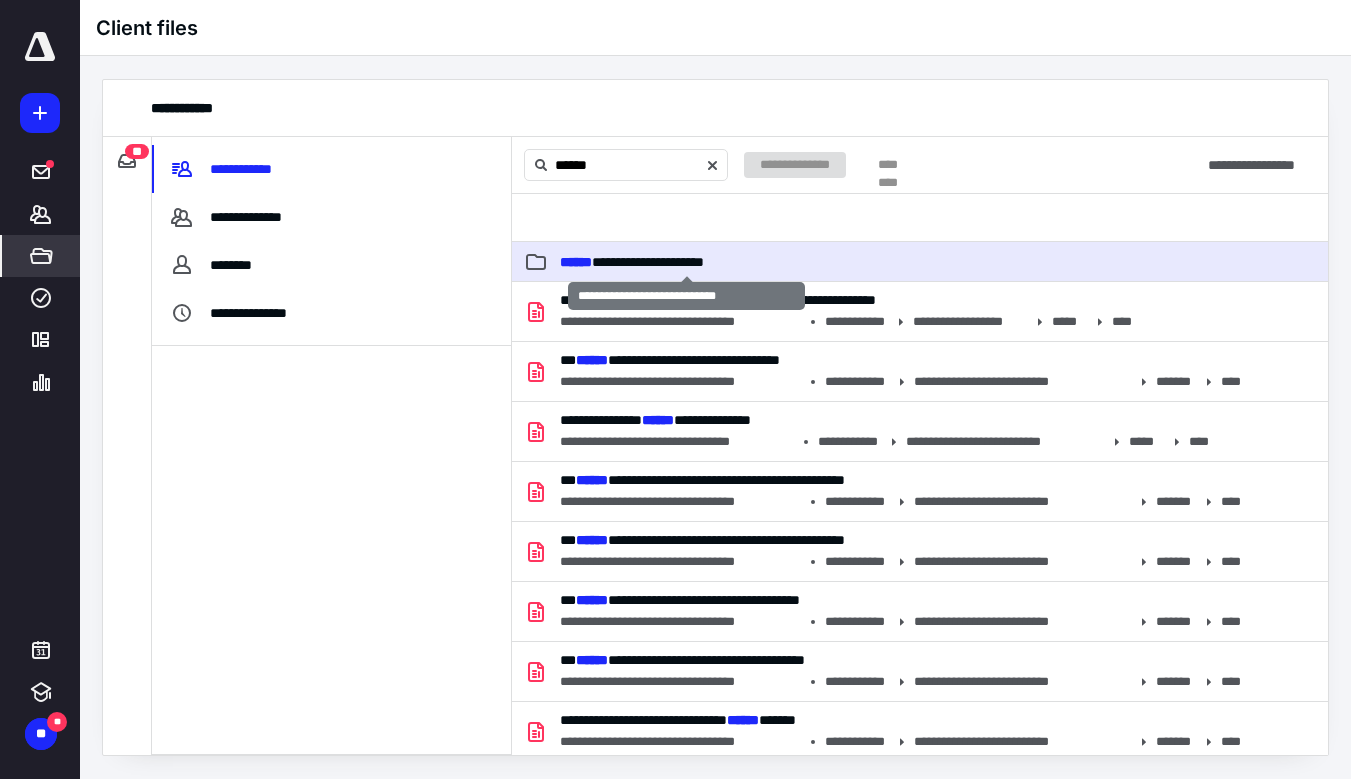 type 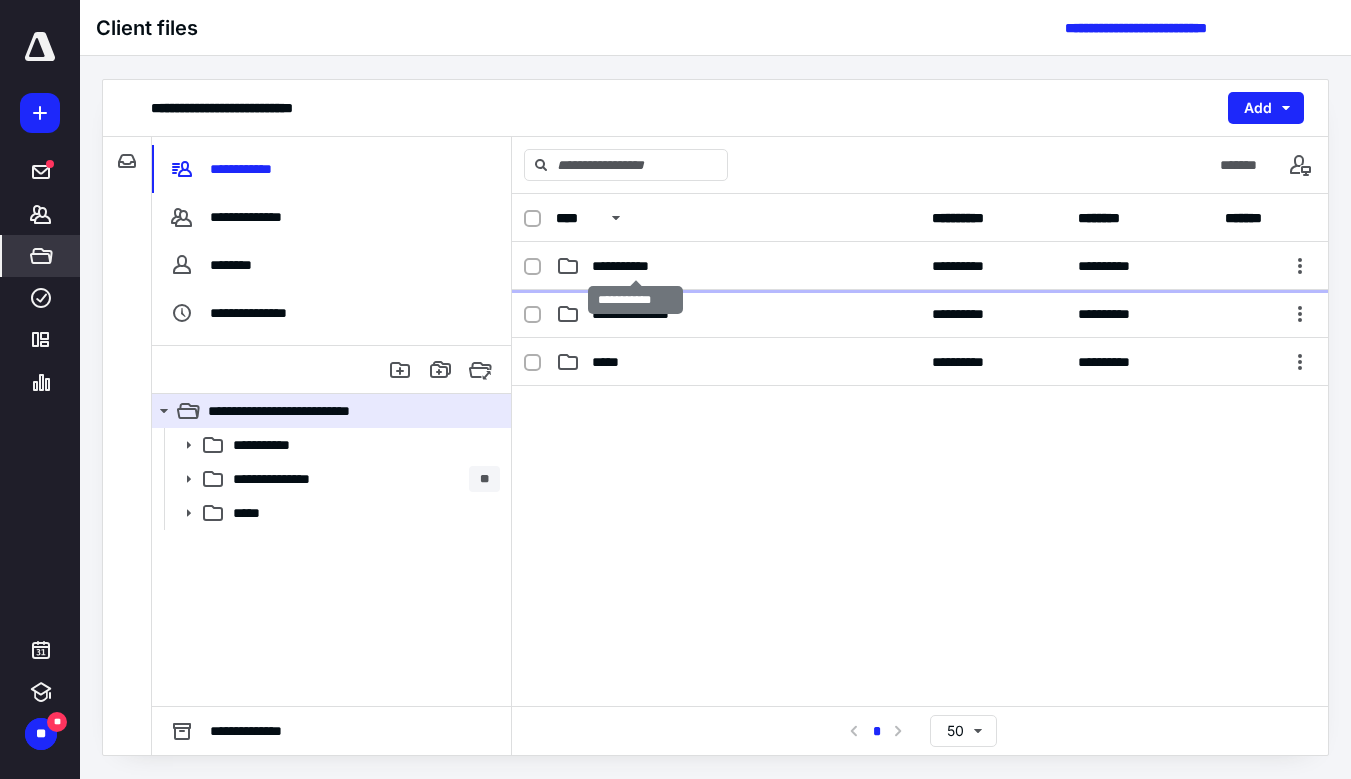 click on "**********" at bounding box center [635, 266] 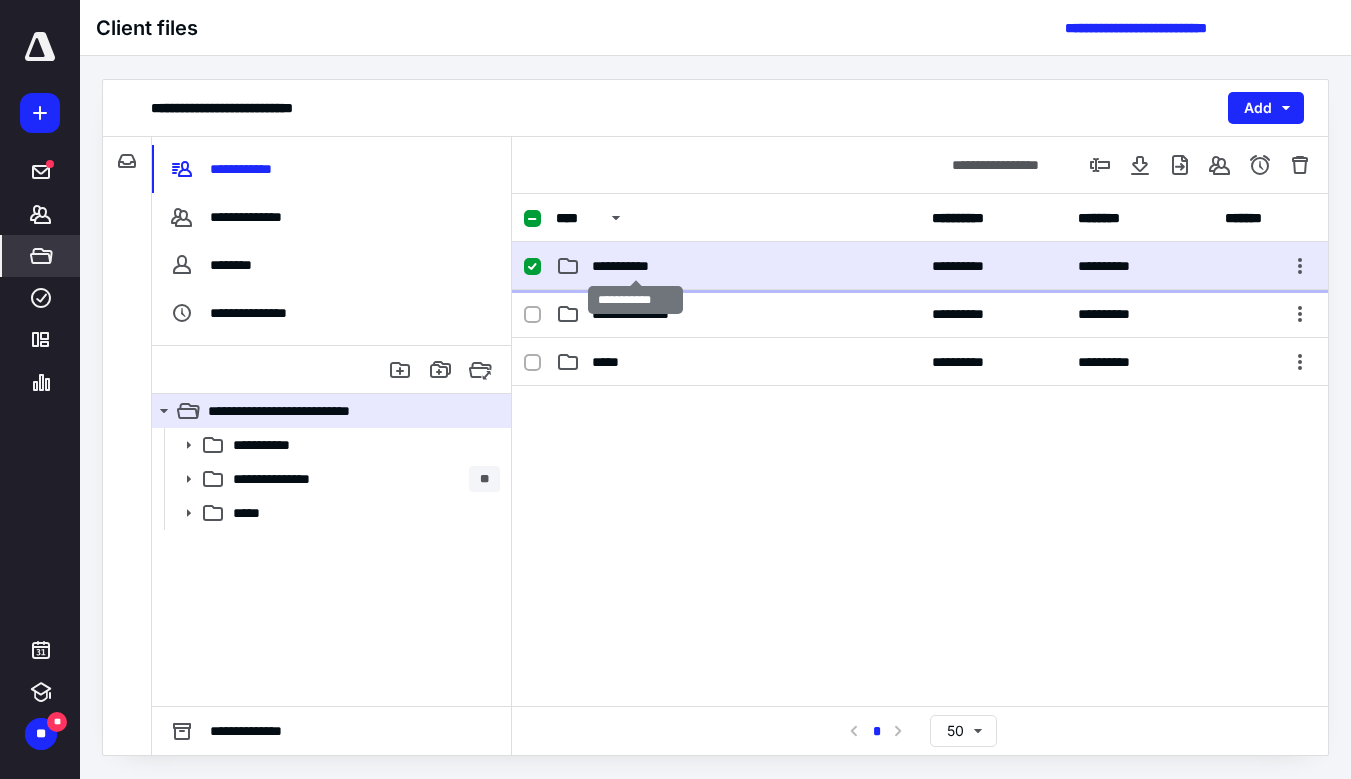 click on "**********" at bounding box center (635, 266) 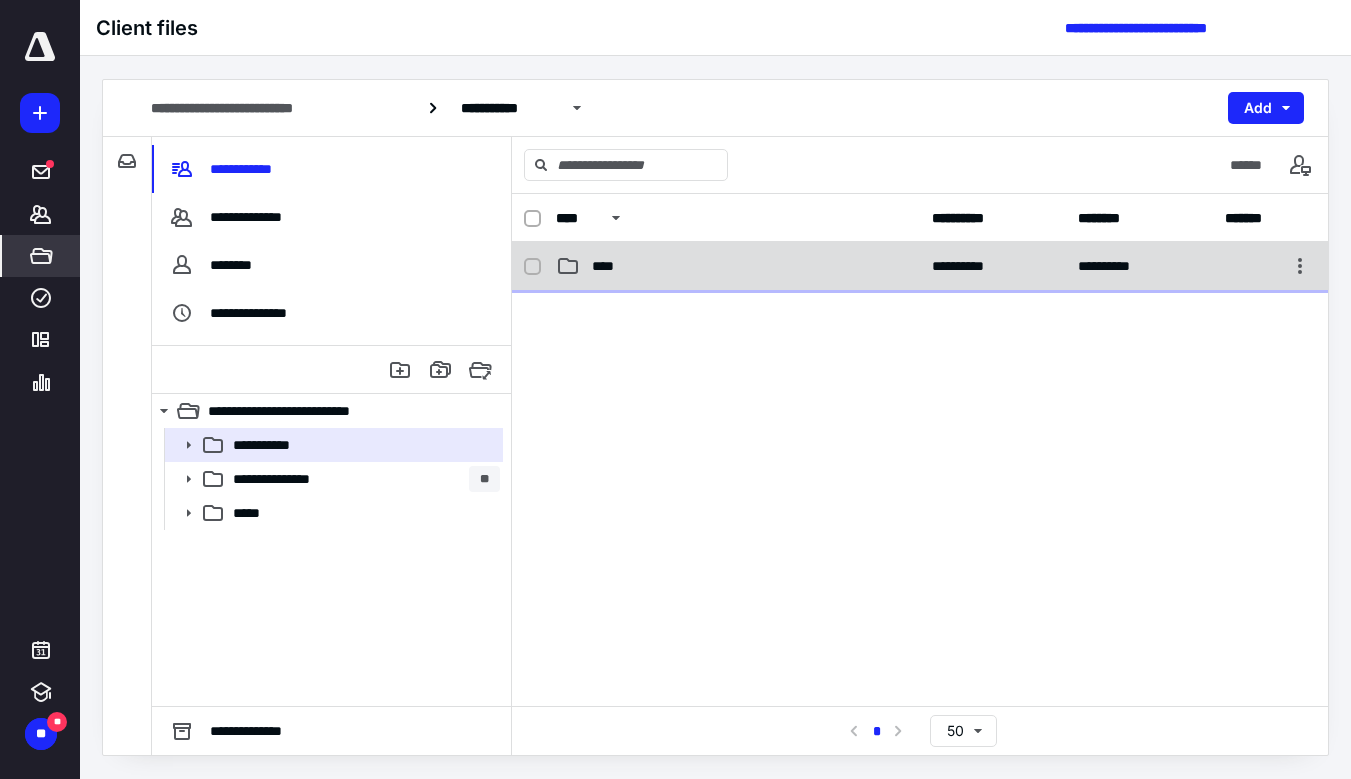 click on "****" at bounding box center [738, 266] 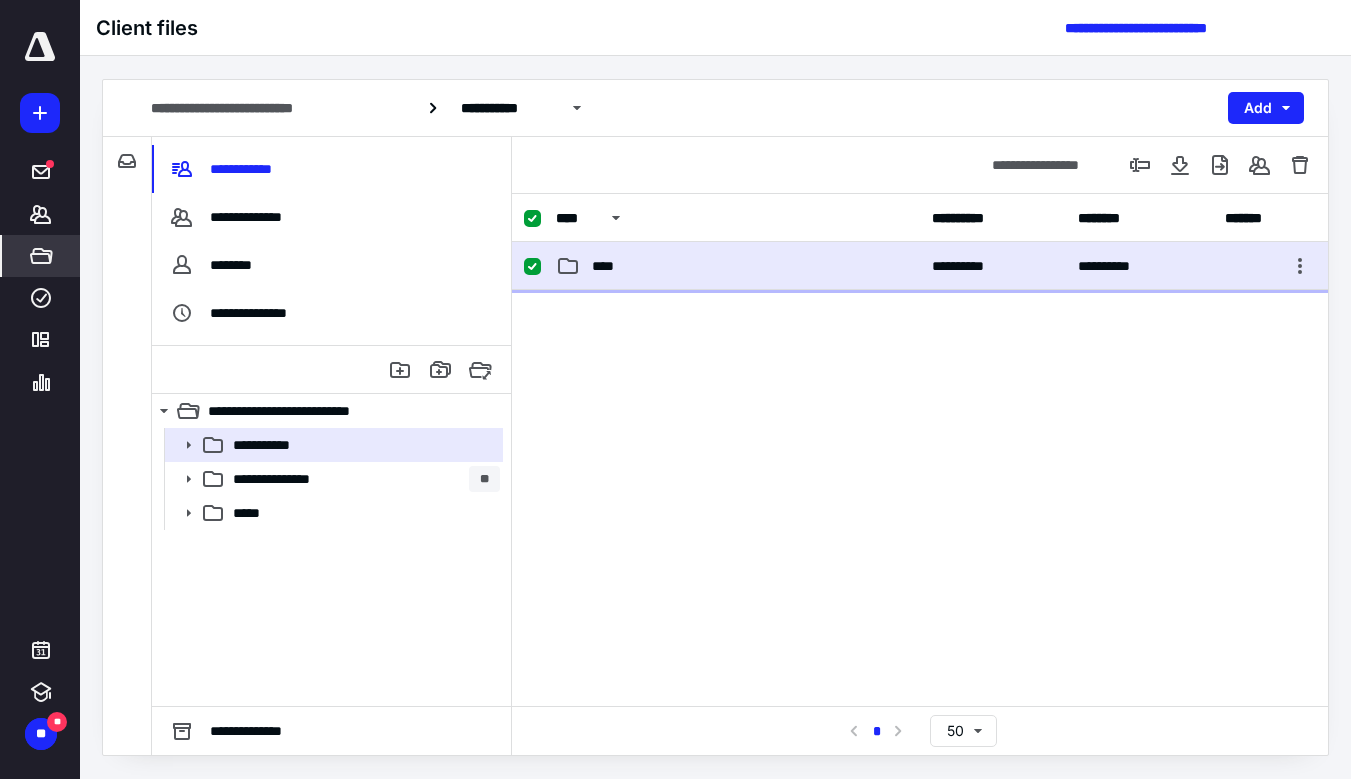 click on "****" at bounding box center (738, 266) 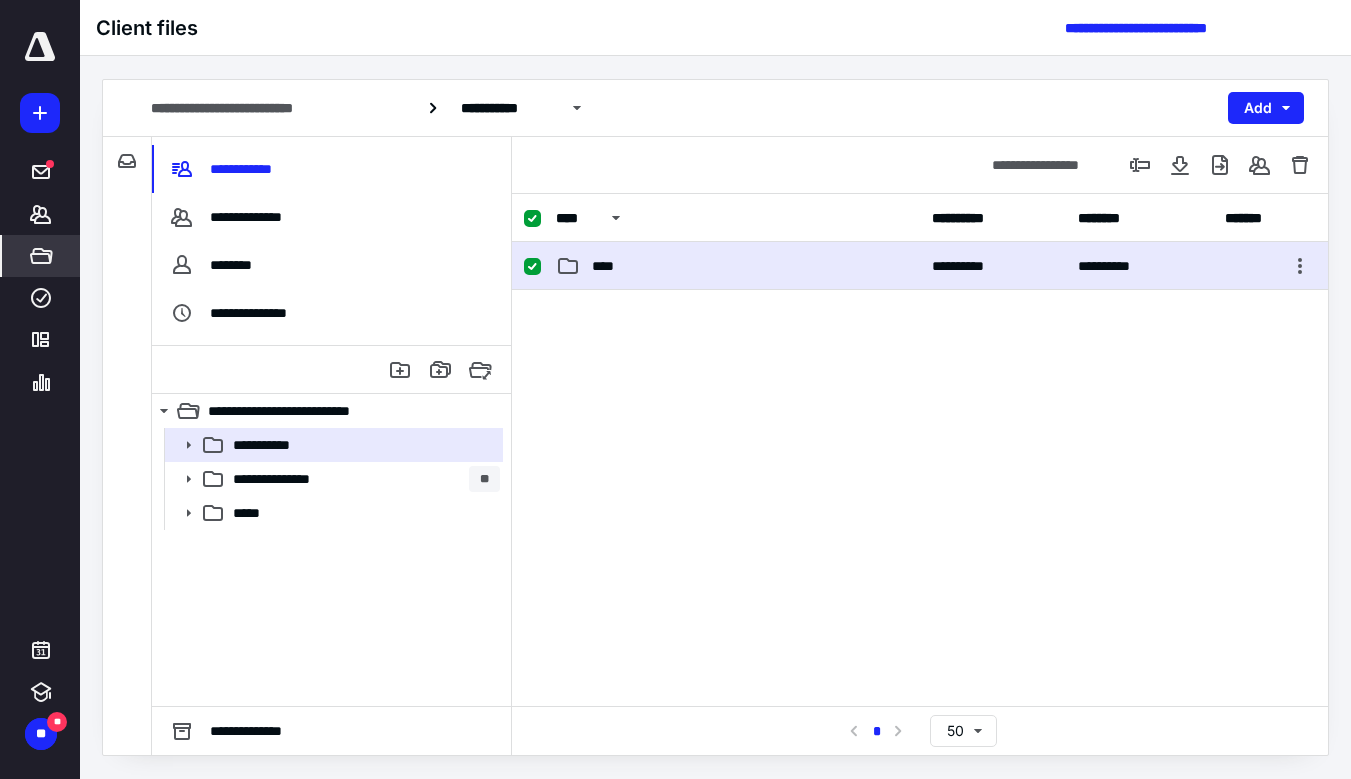checkbox on "false" 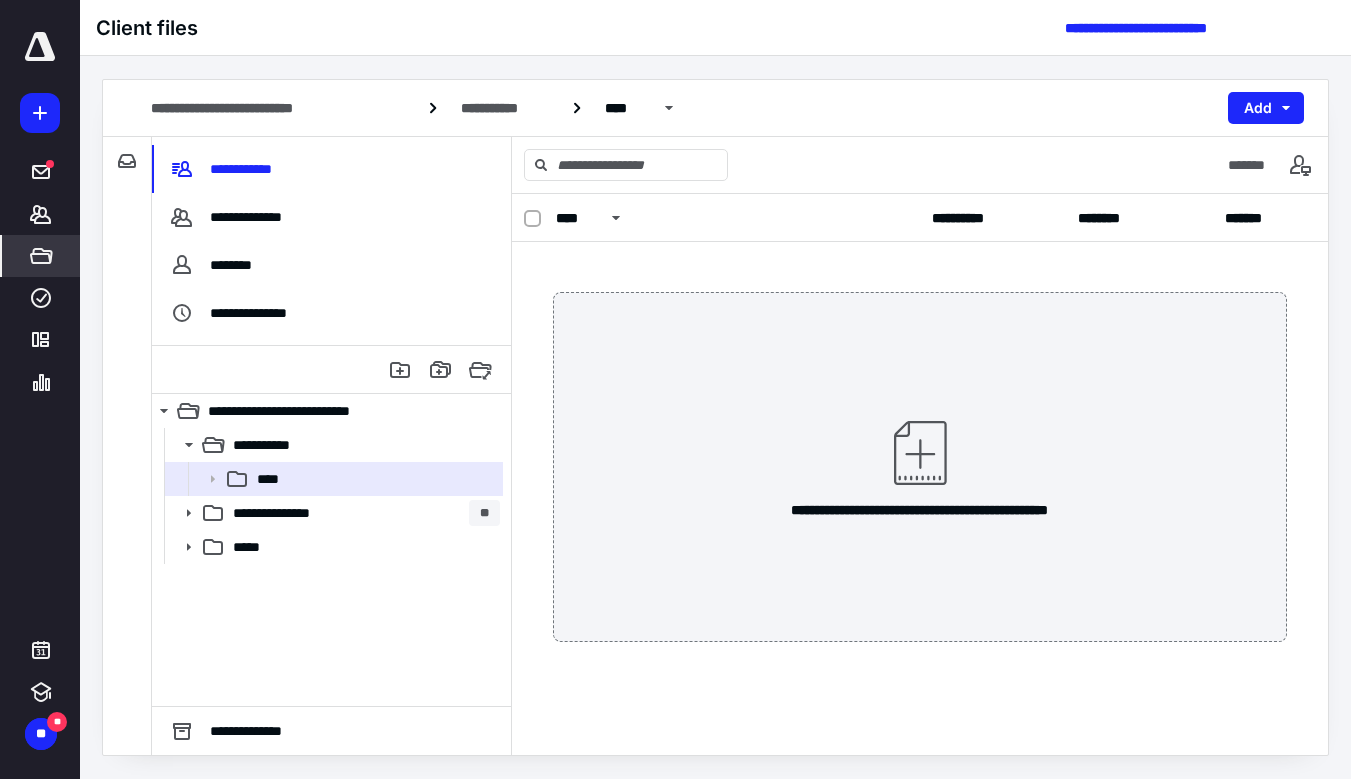 click on "**********" at bounding box center (715, 417) 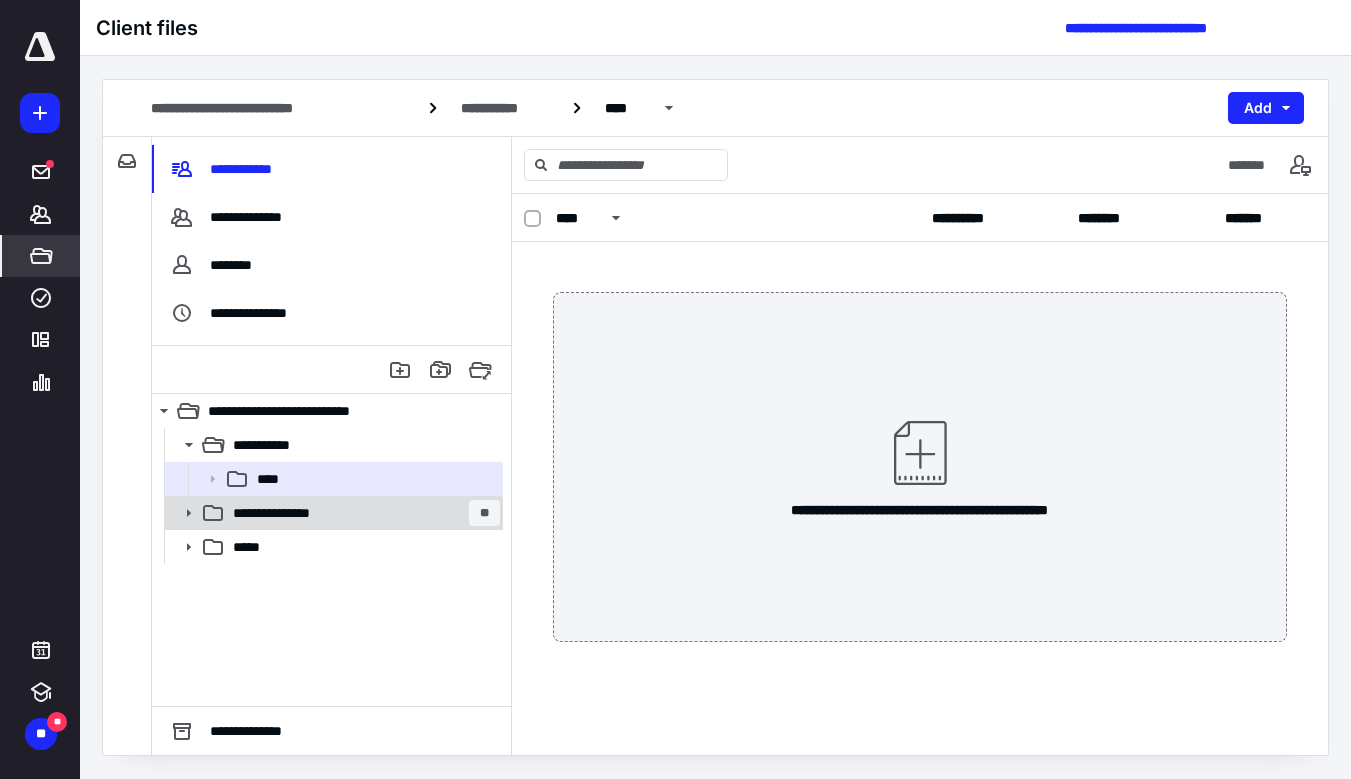 click on "**********" at bounding box center (286, 513) 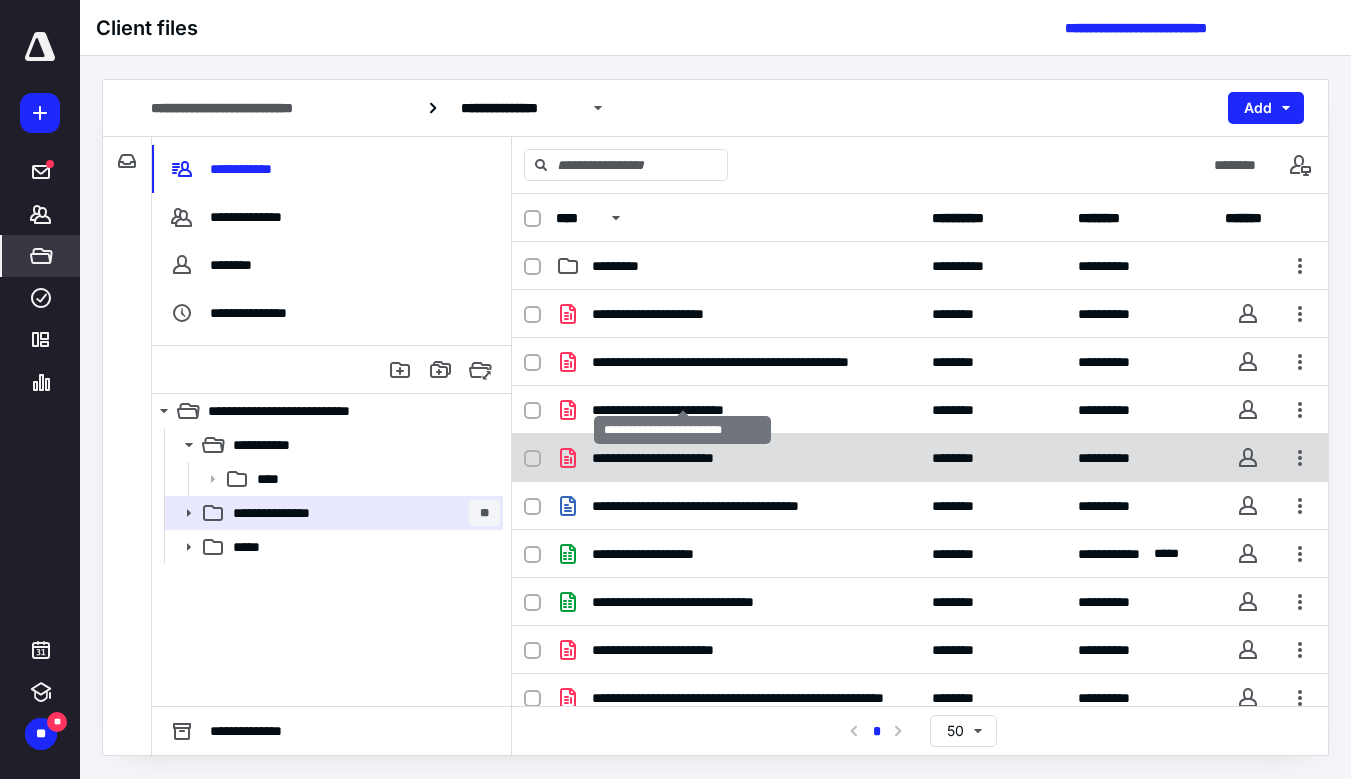 scroll, scrollTop: 200, scrollLeft: 0, axis: vertical 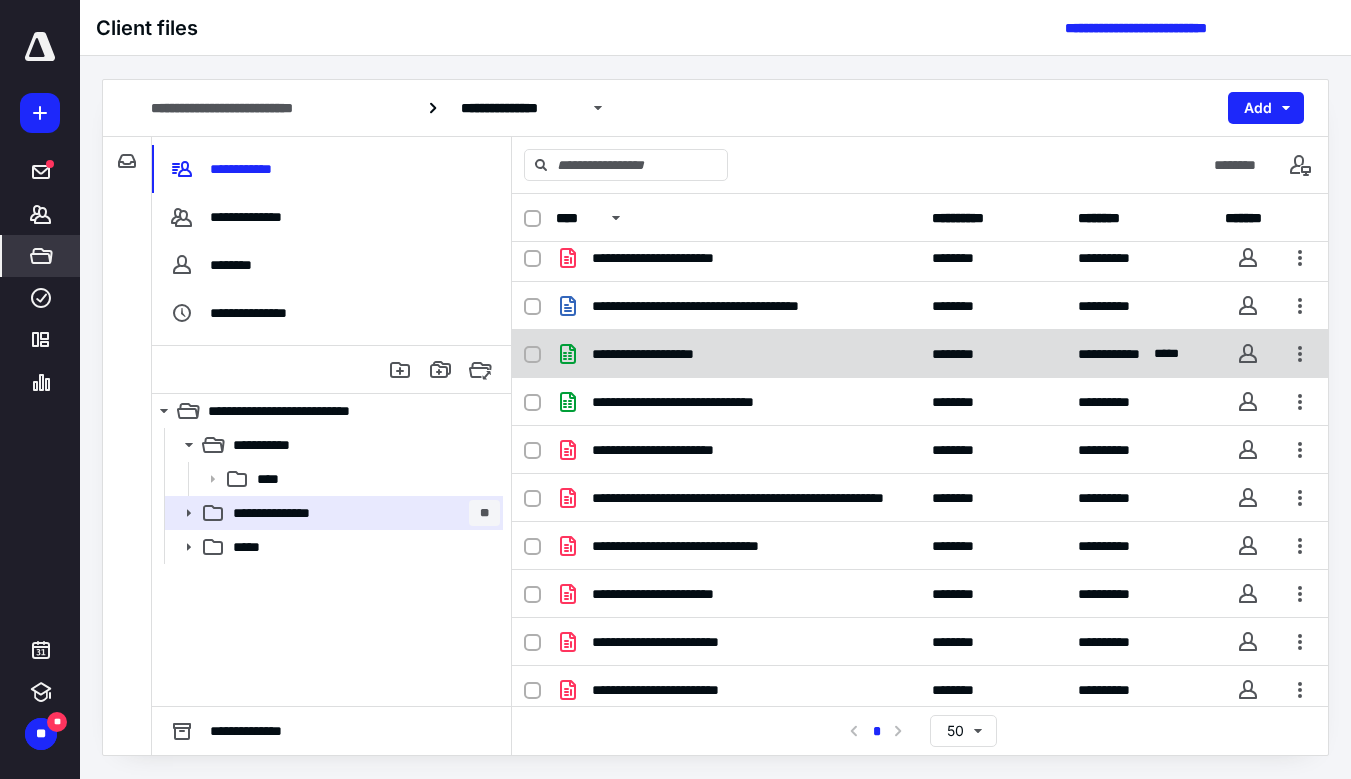 checkbox on "true" 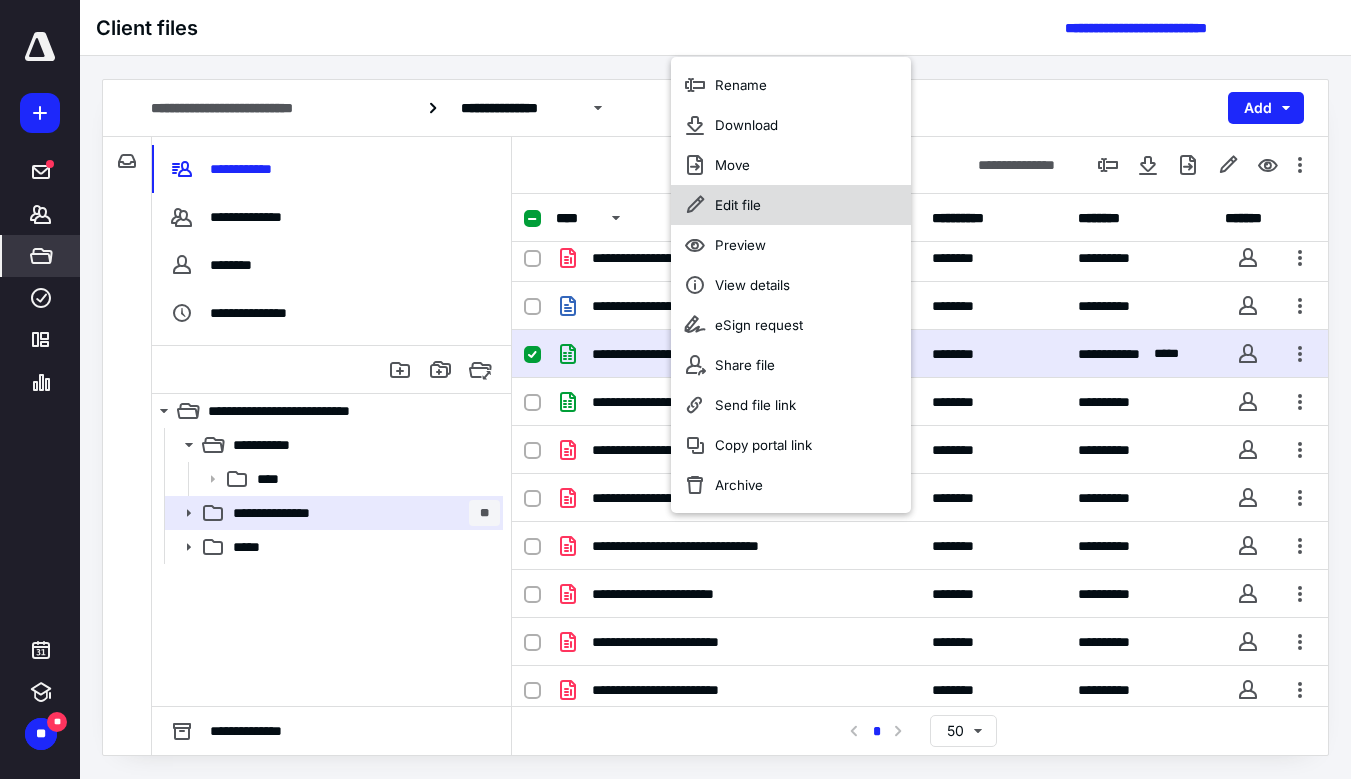 click on "Edit file" at bounding box center [738, 205] 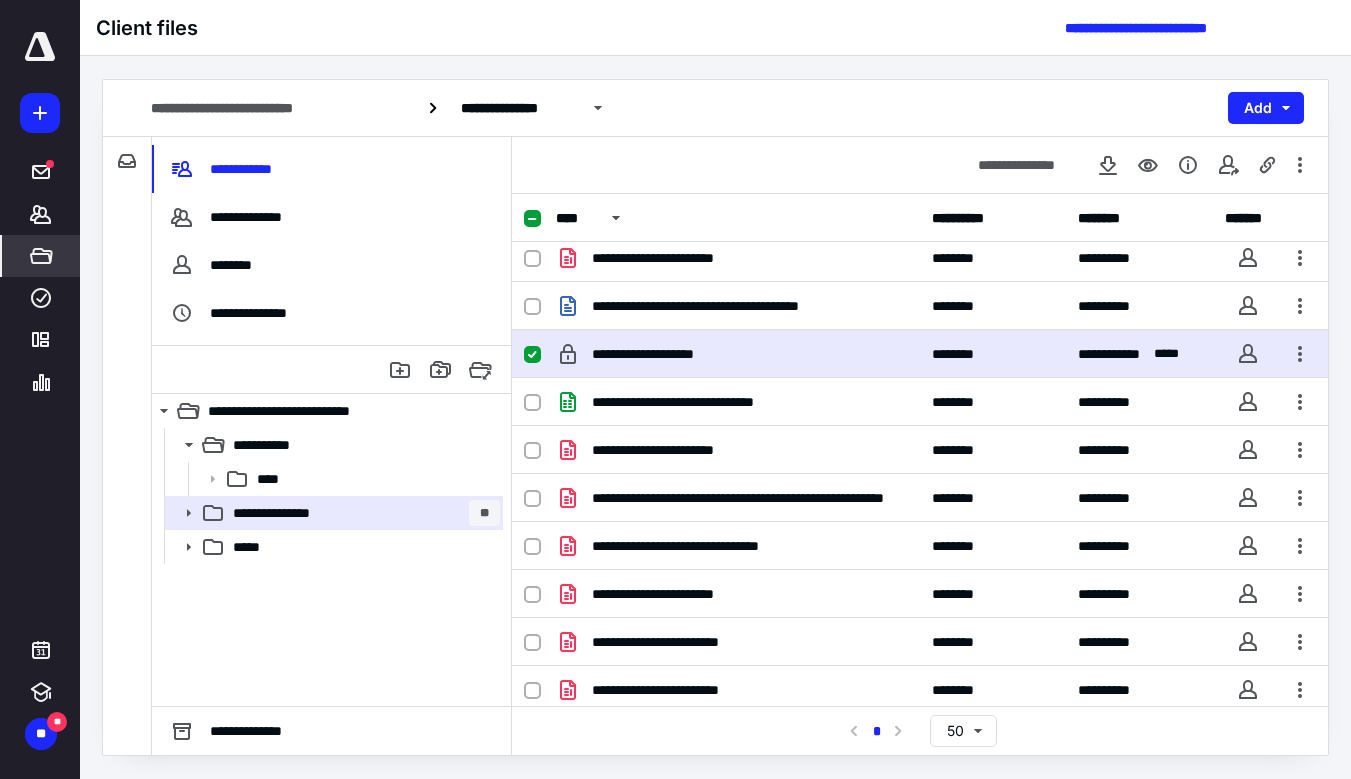 click on "**********" at bounding box center [715, 417] 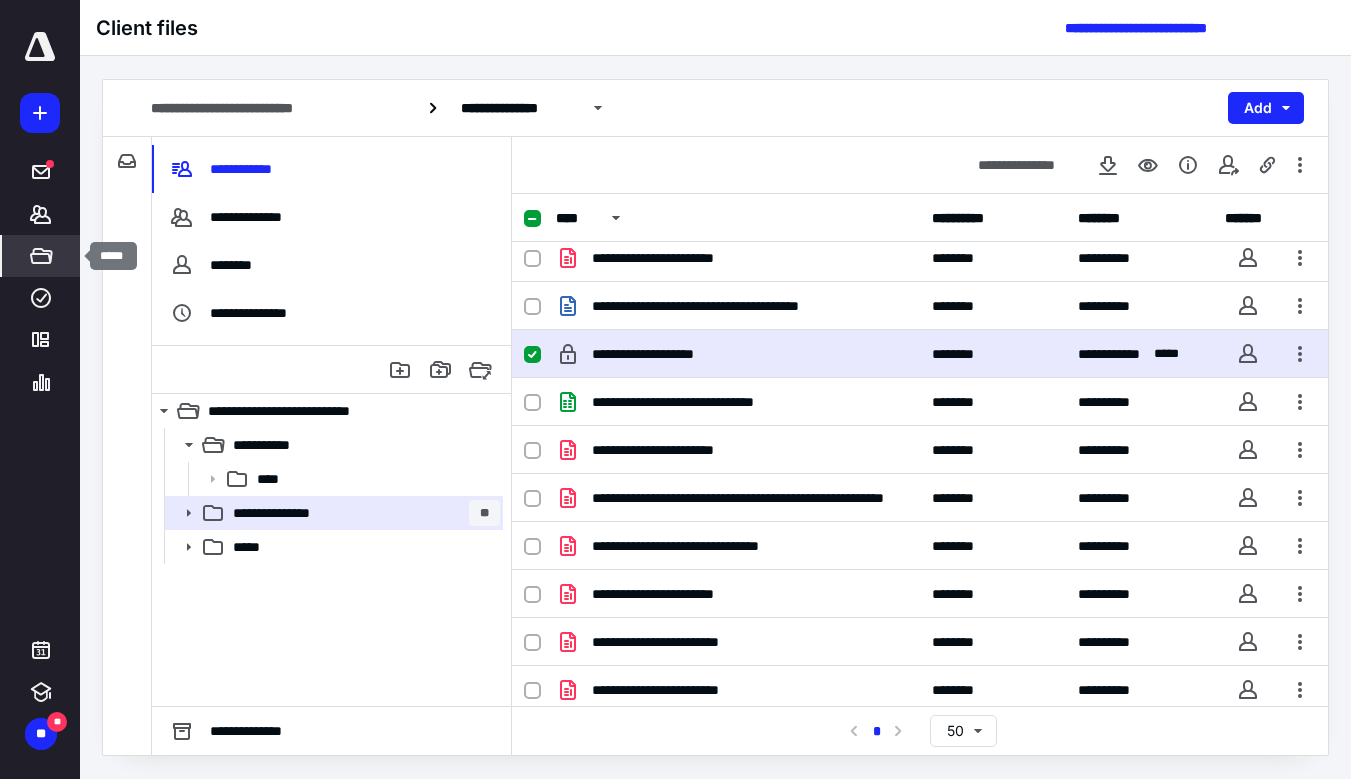 click 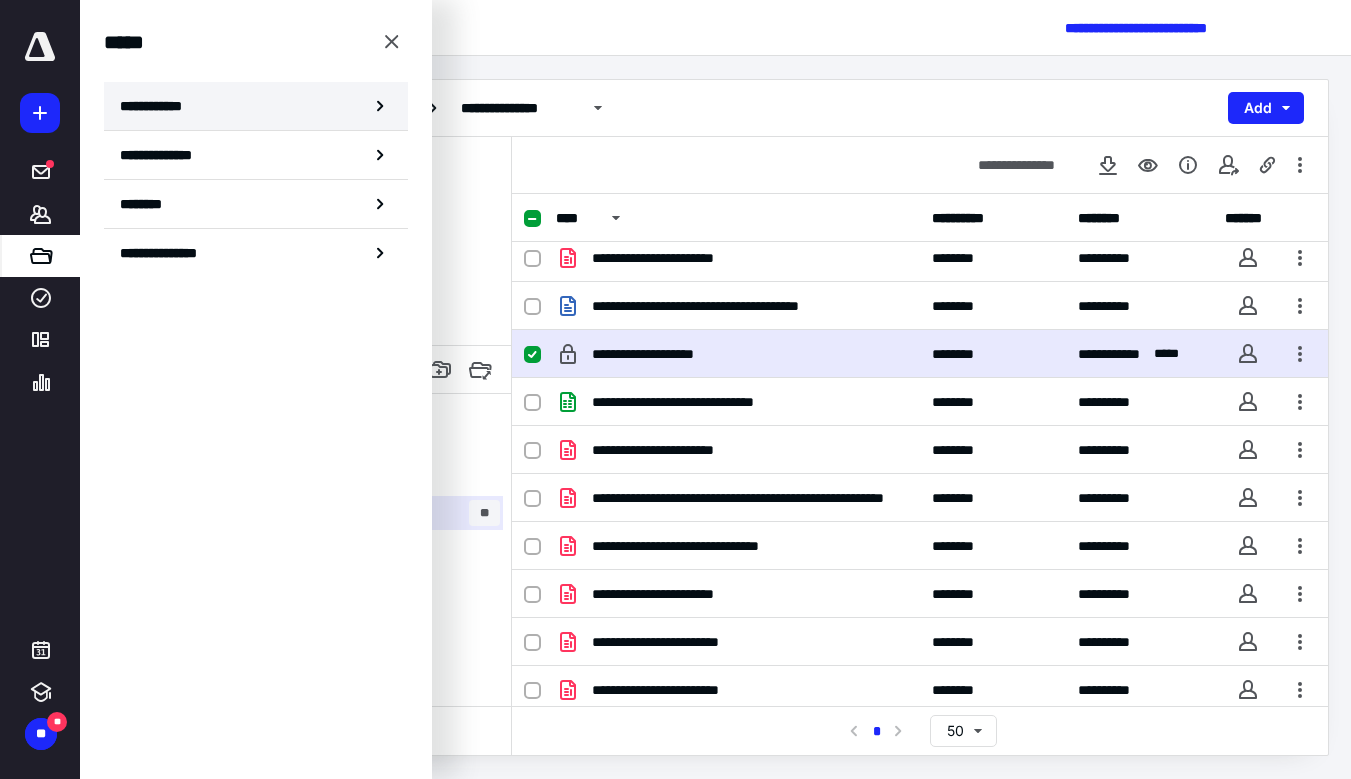 click on "**********" at bounding box center (256, 106) 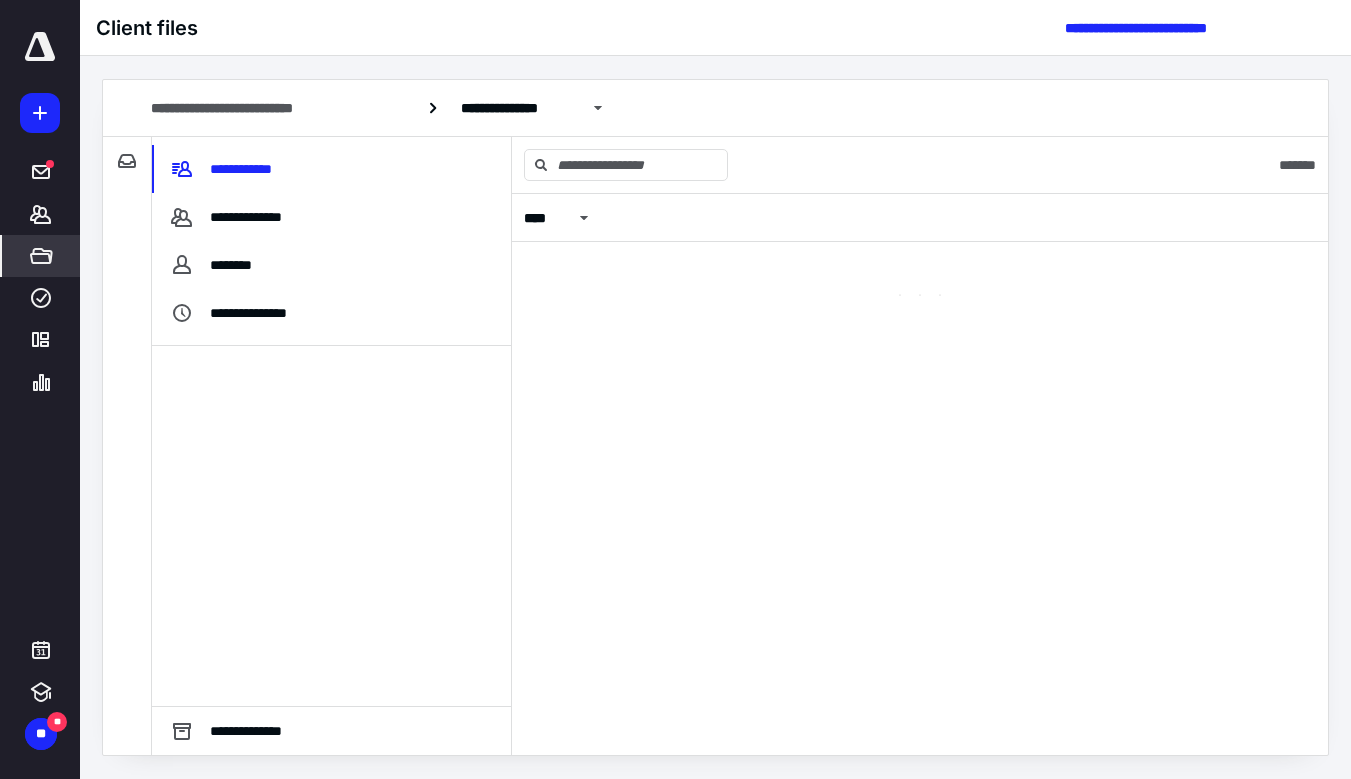 scroll, scrollTop: 0, scrollLeft: 0, axis: both 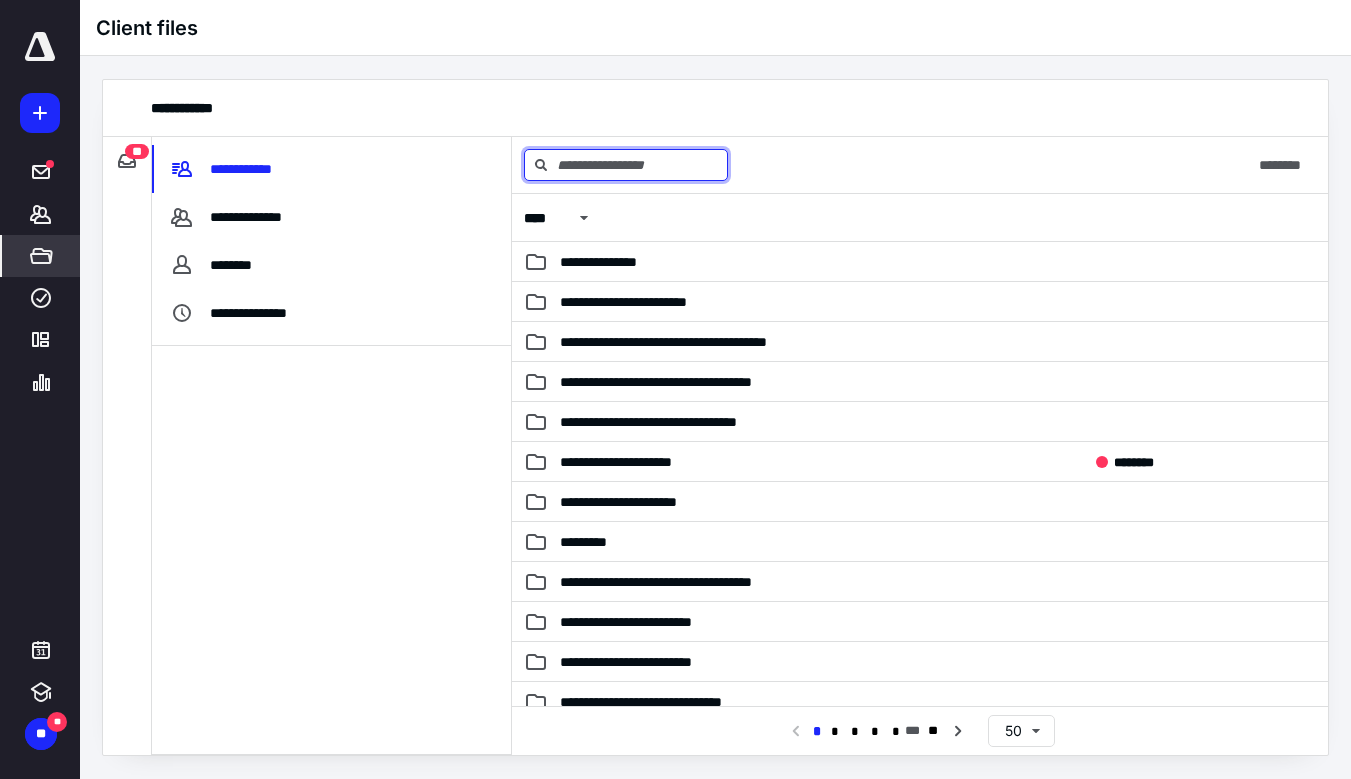 click at bounding box center [626, 165] 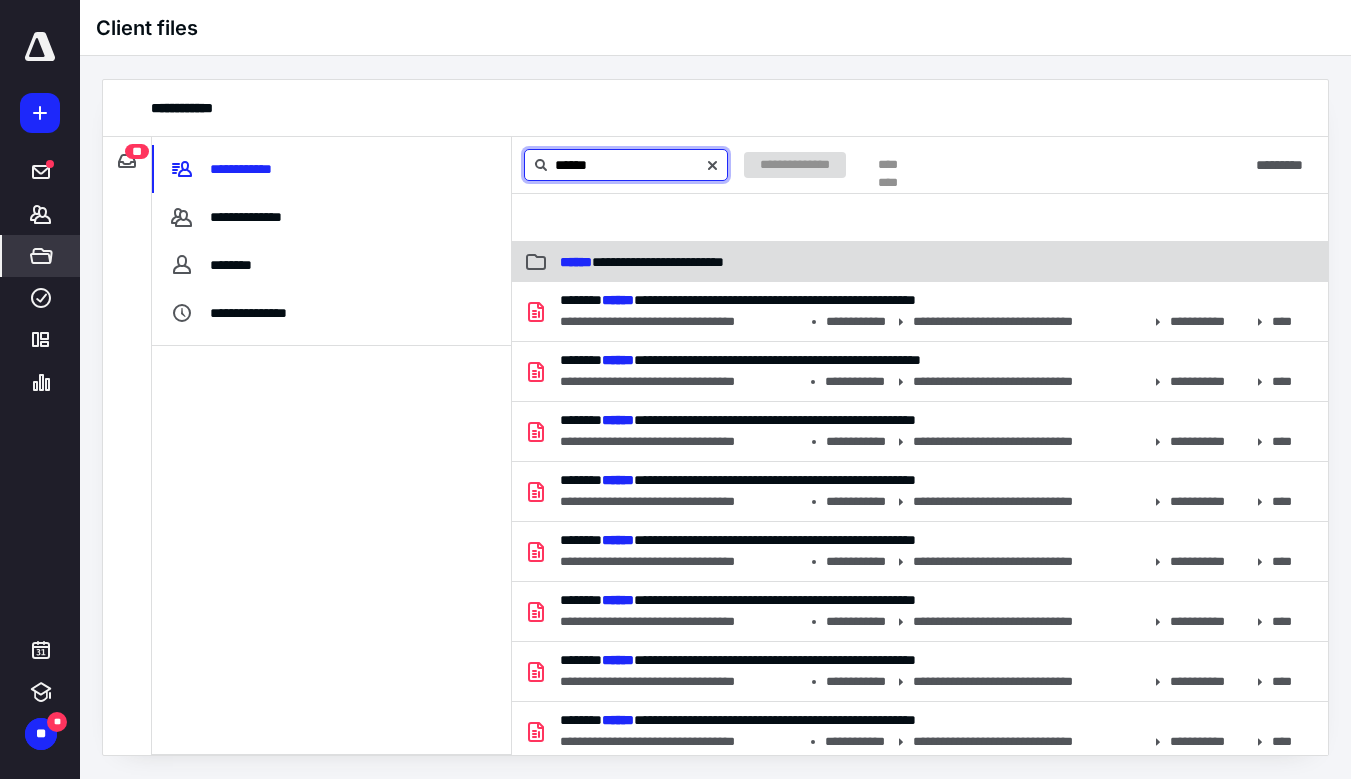 type on "******" 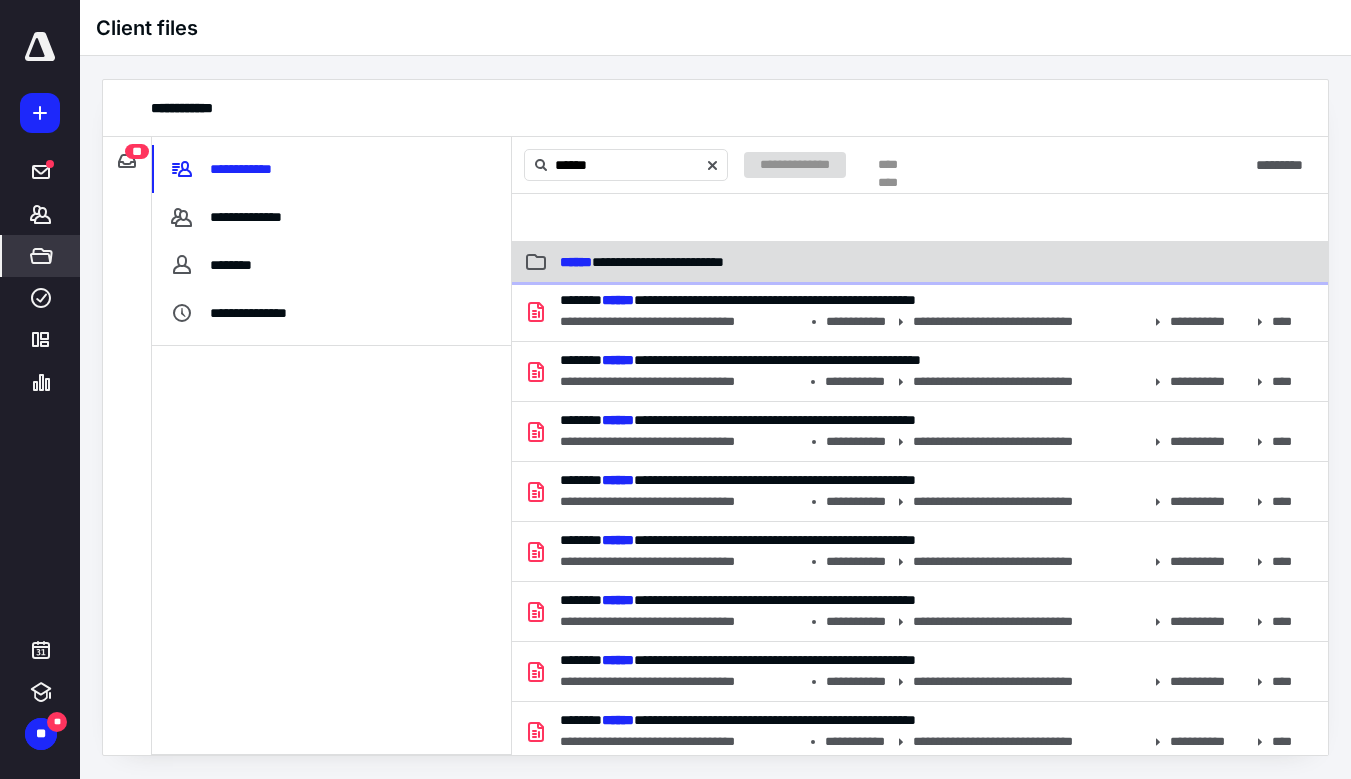 click on "**********" at bounding box center (642, 262) 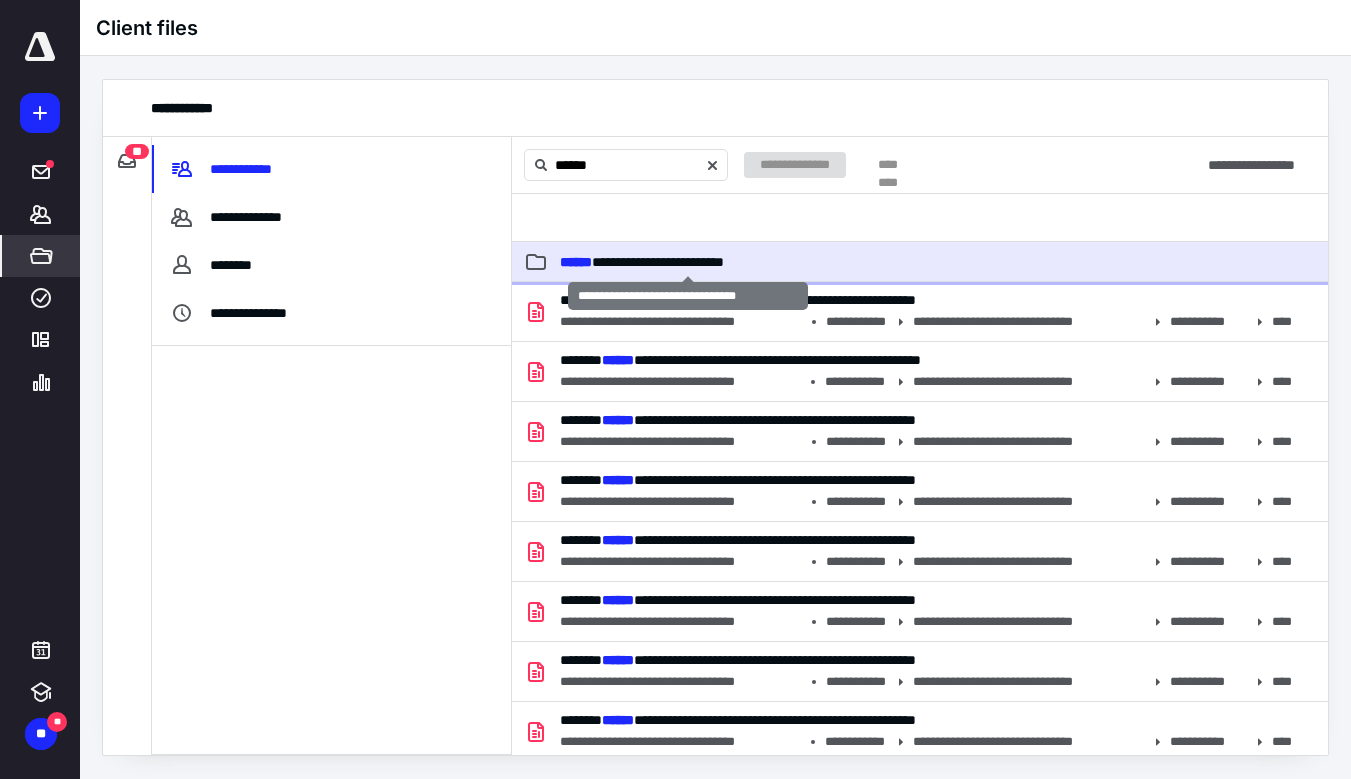 click on "**********" at bounding box center (642, 262) 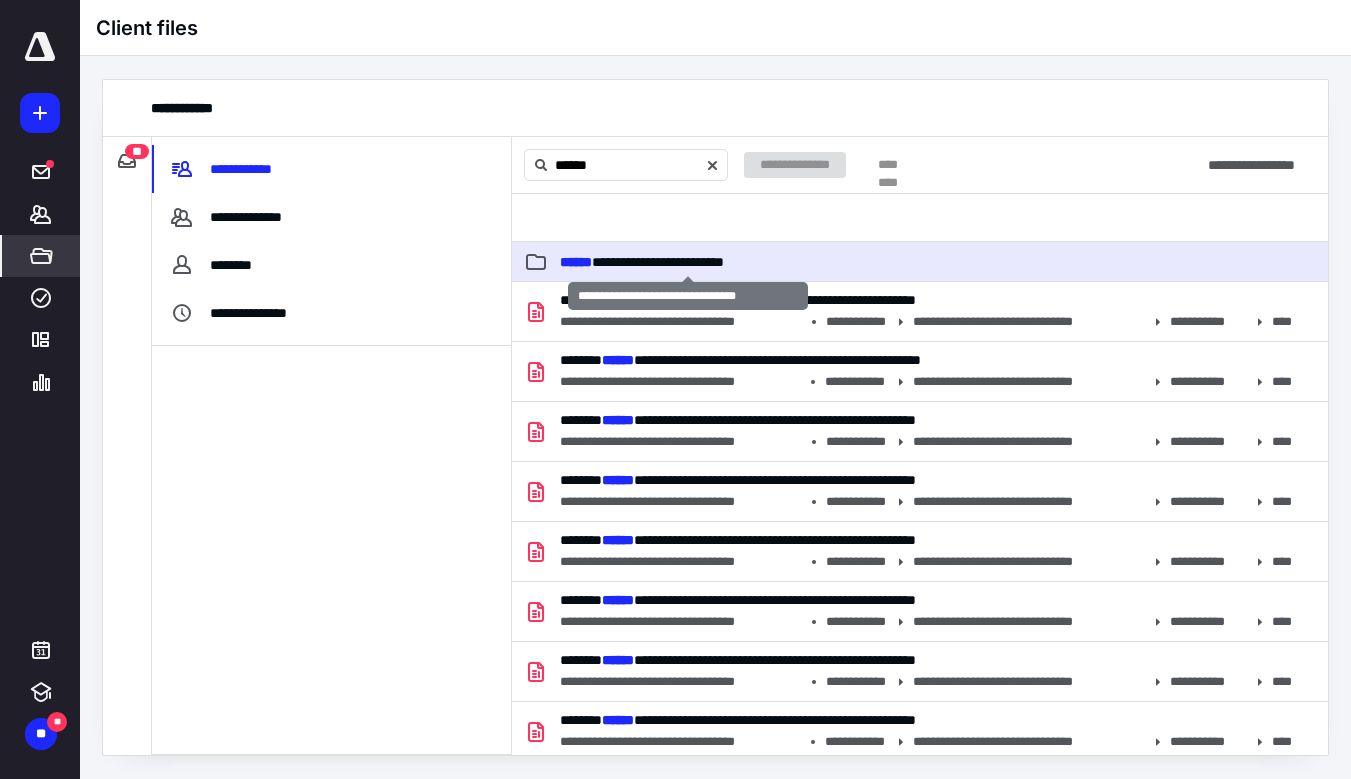 type 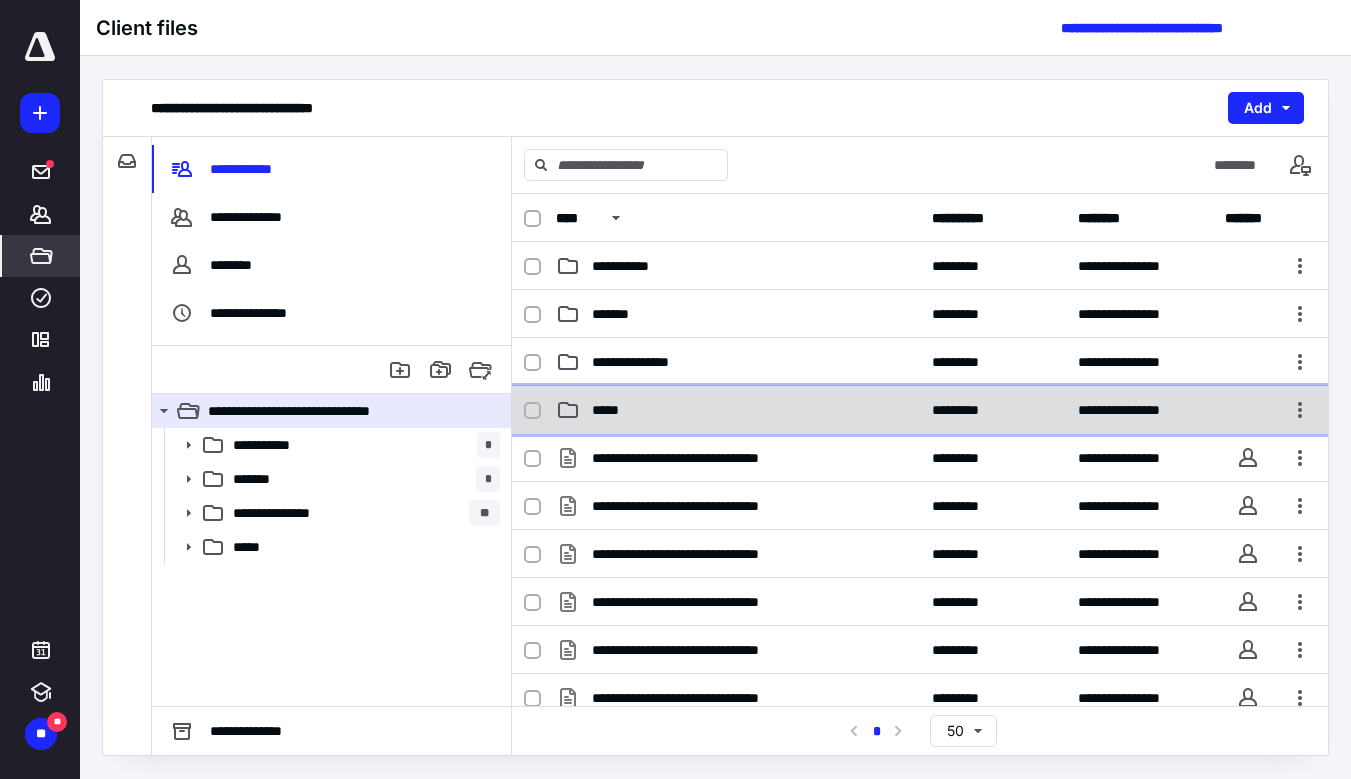 click on "**********" at bounding box center [920, 410] 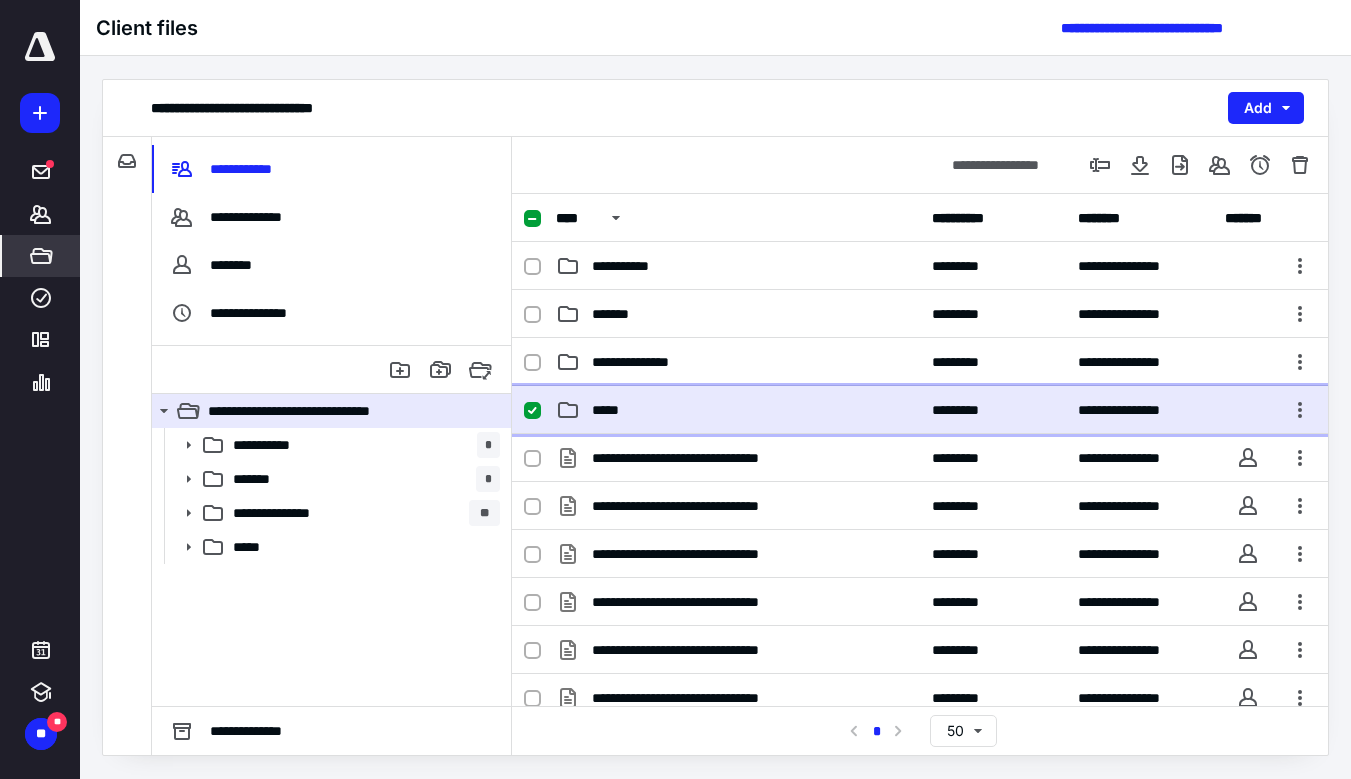 click on "**********" at bounding box center [920, 410] 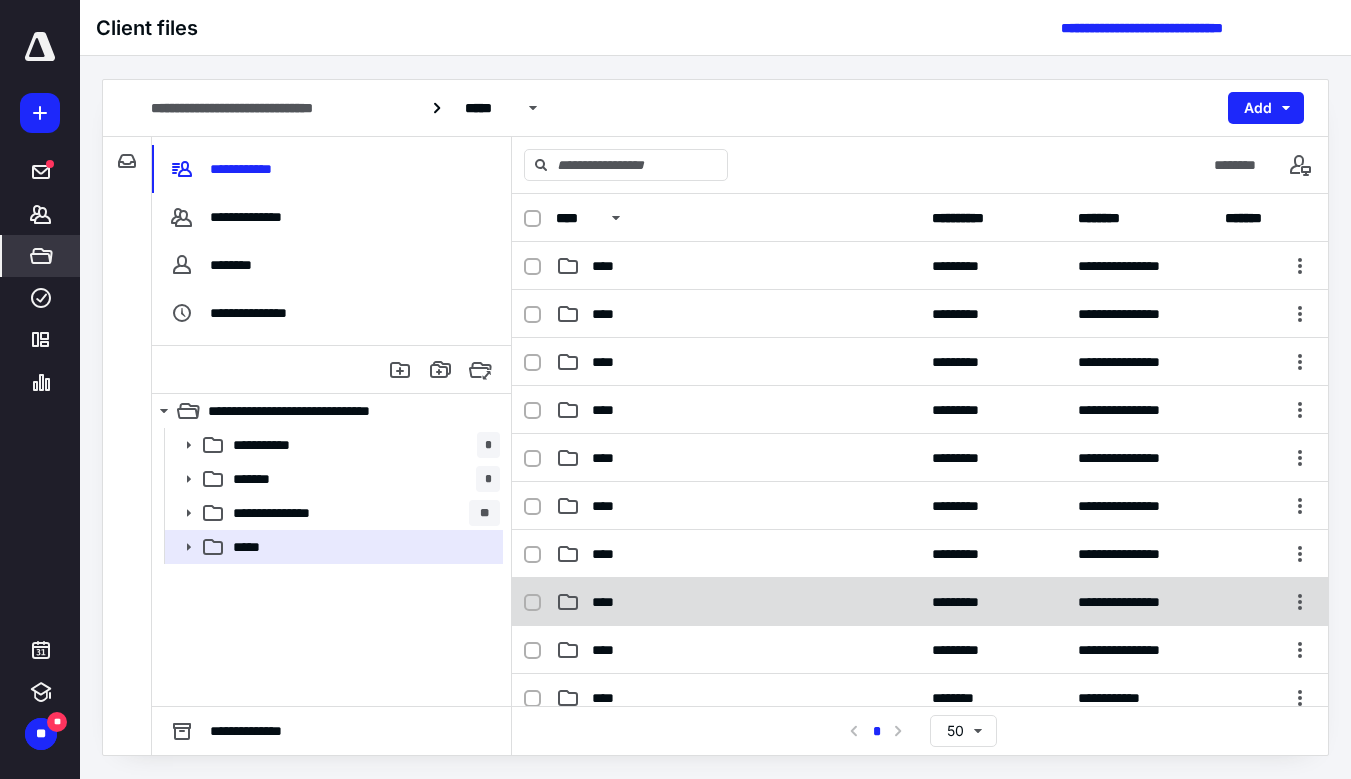 scroll, scrollTop: 300, scrollLeft: 0, axis: vertical 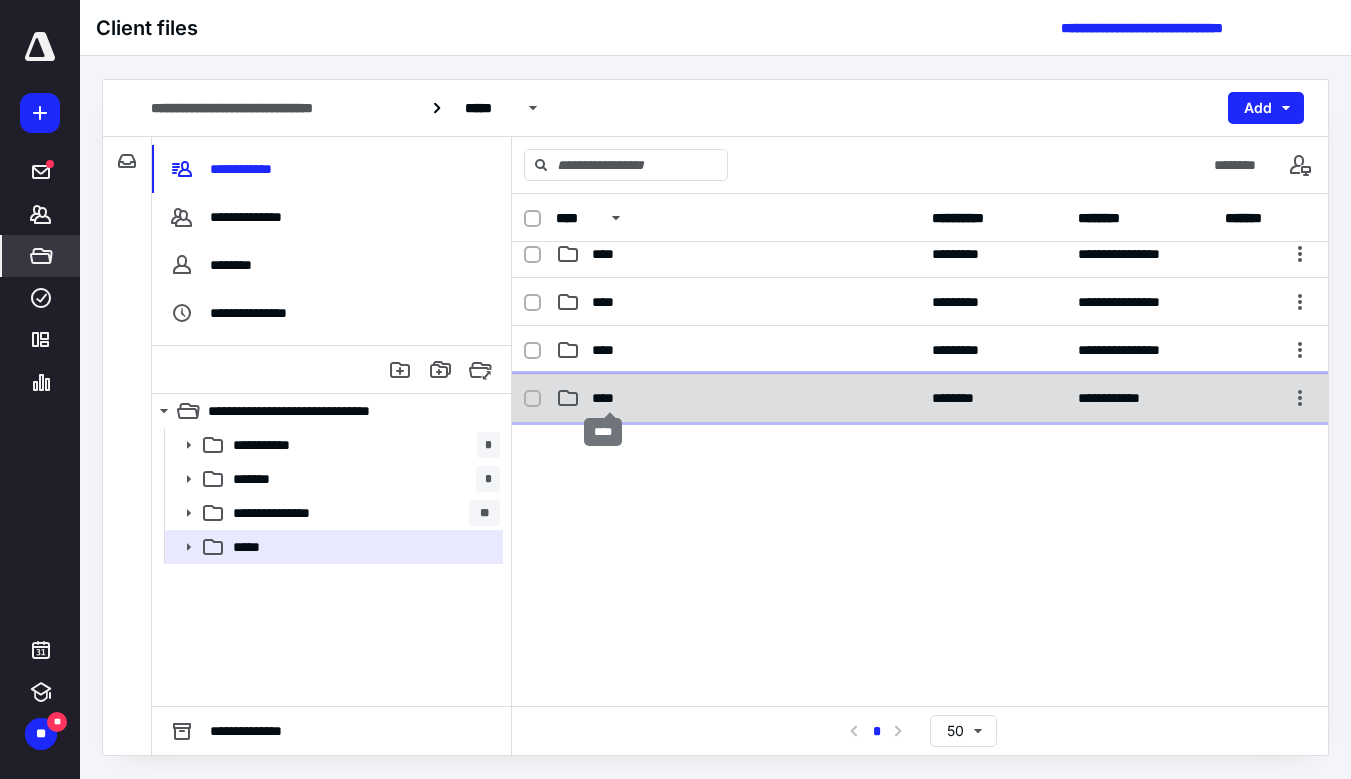 click on "****" at bounding box center (610, 398) 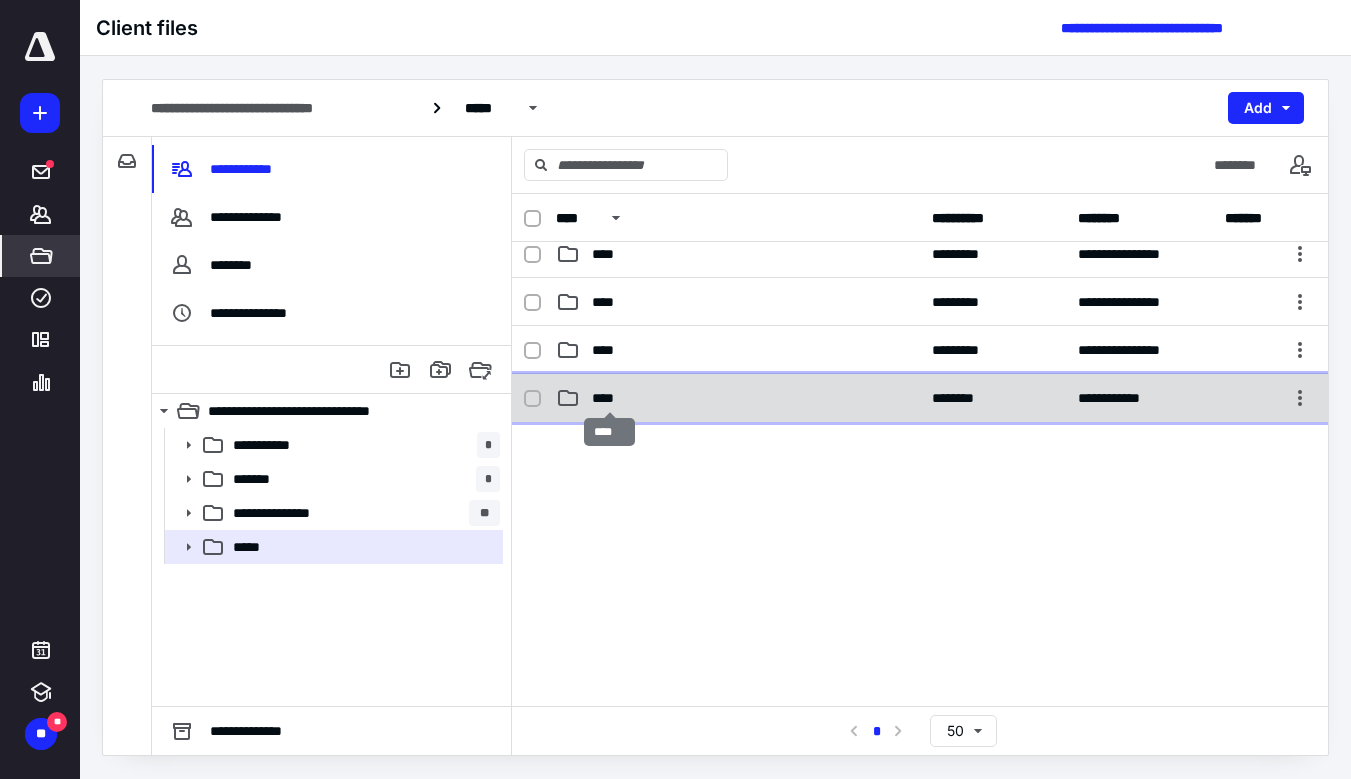 click on "****" at bounding box center [610, 398] 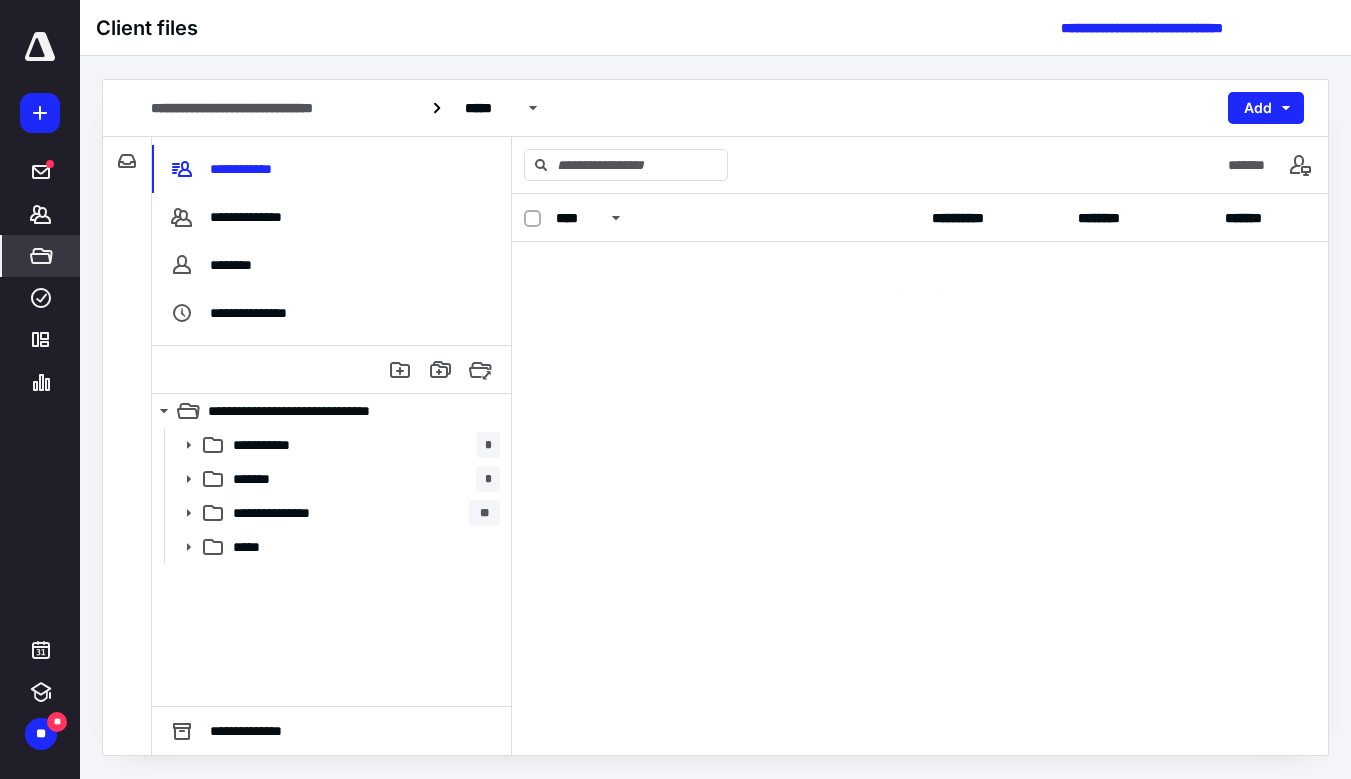 scroll, scrollTop: 0, scrollLeft: 0, axis: both 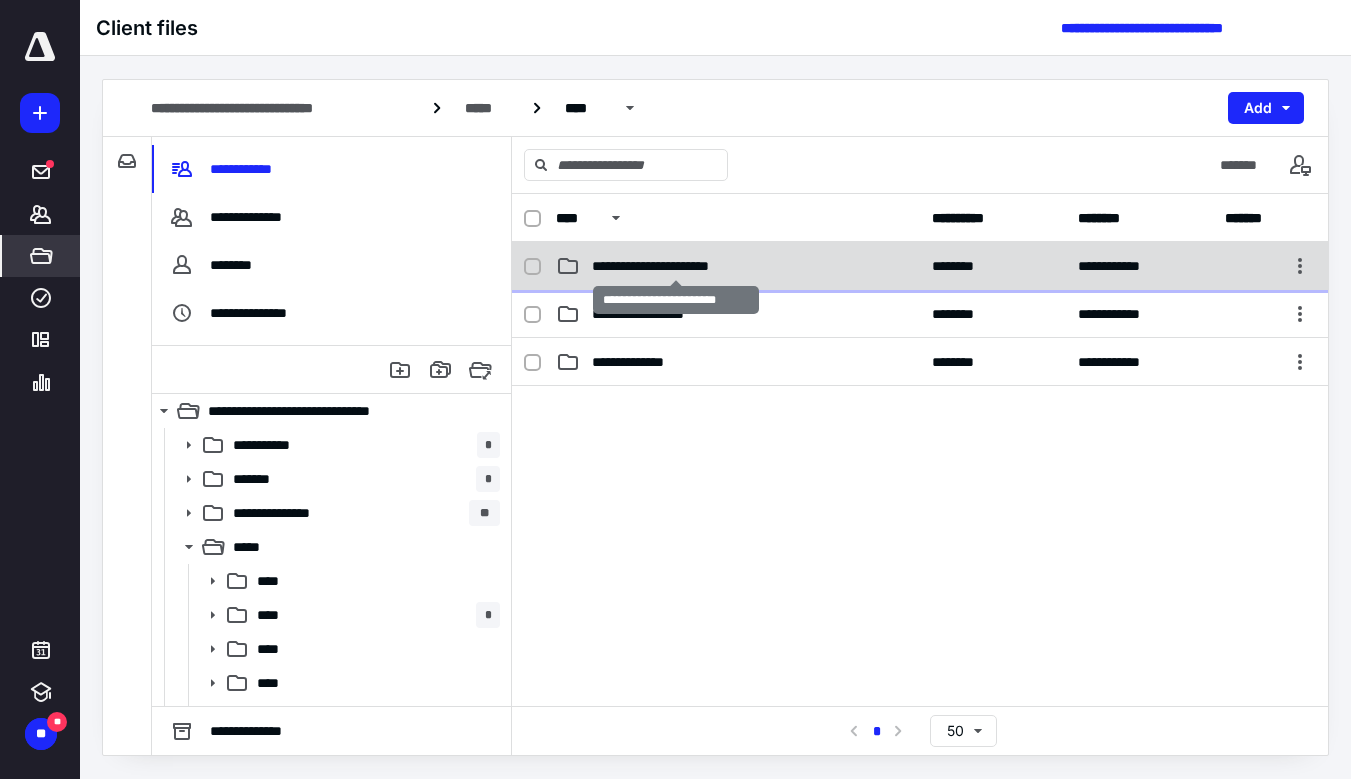 click on "**********" at bounding box center (676, 266) 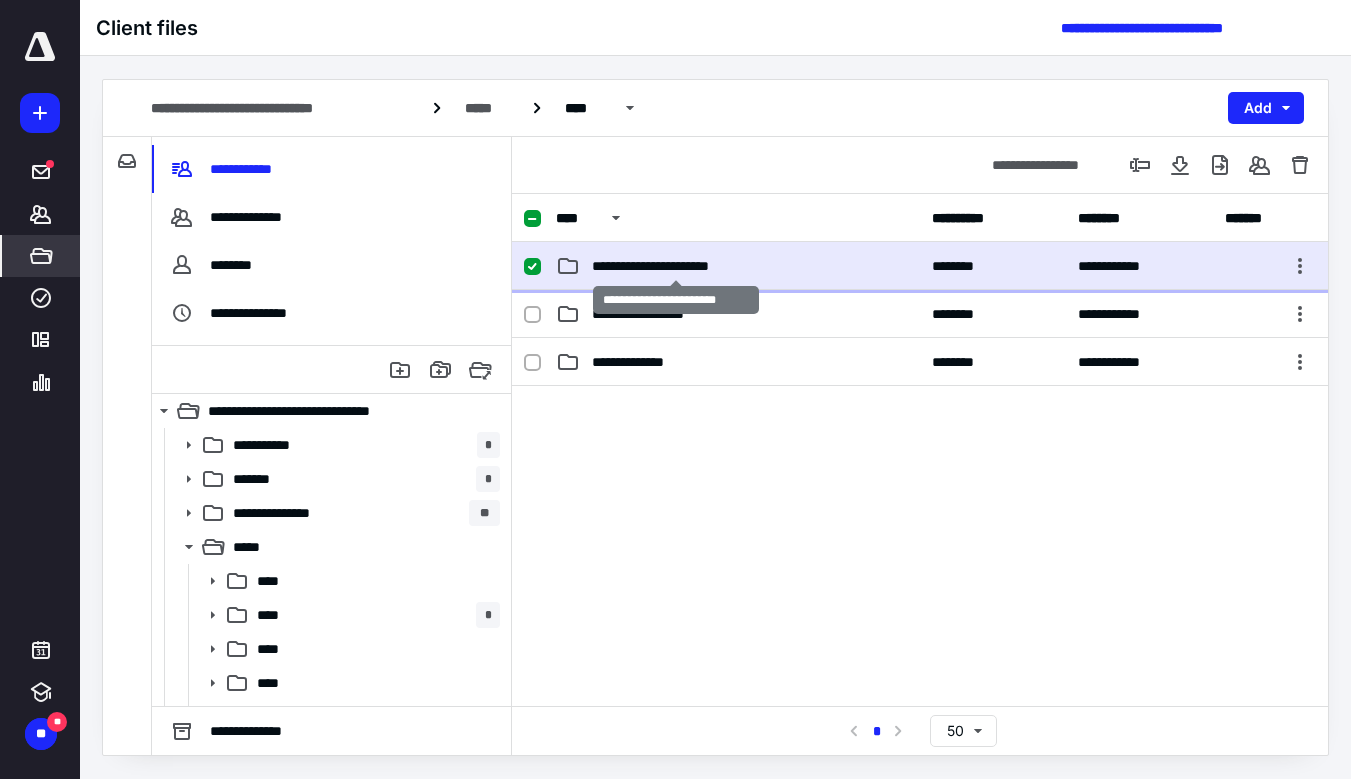 click on "**********" at bounding box center (676, 266) 